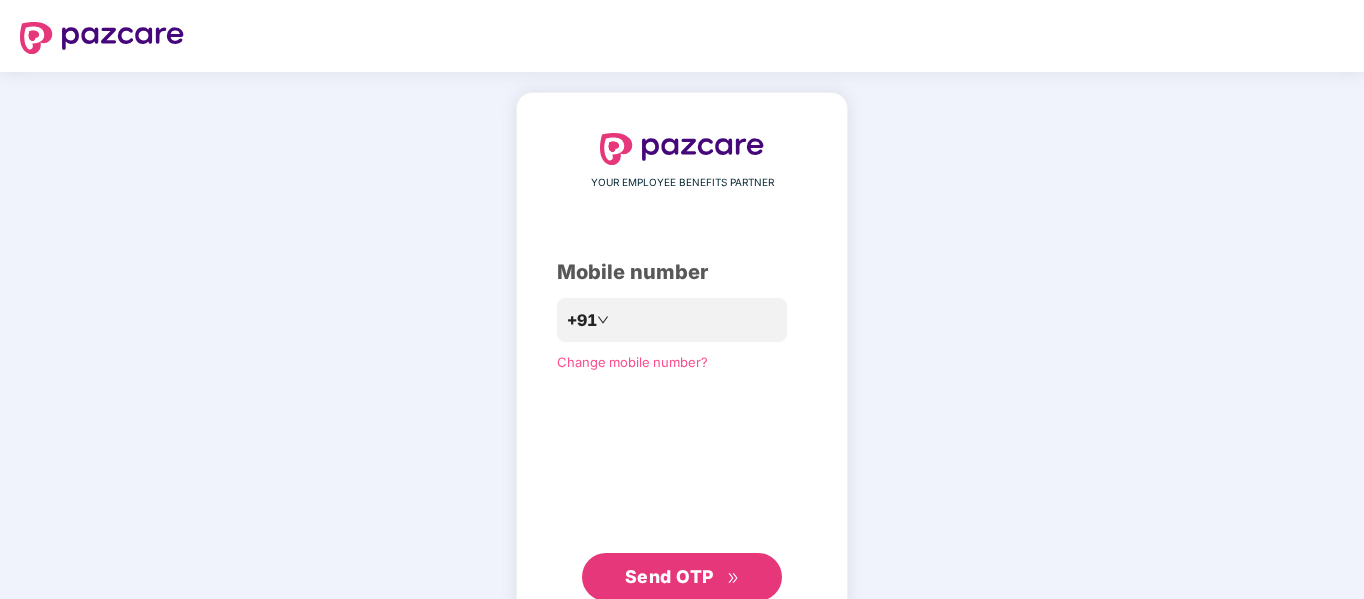 scroll, scrollTop: 0, scrollLeft: 0, axis: both 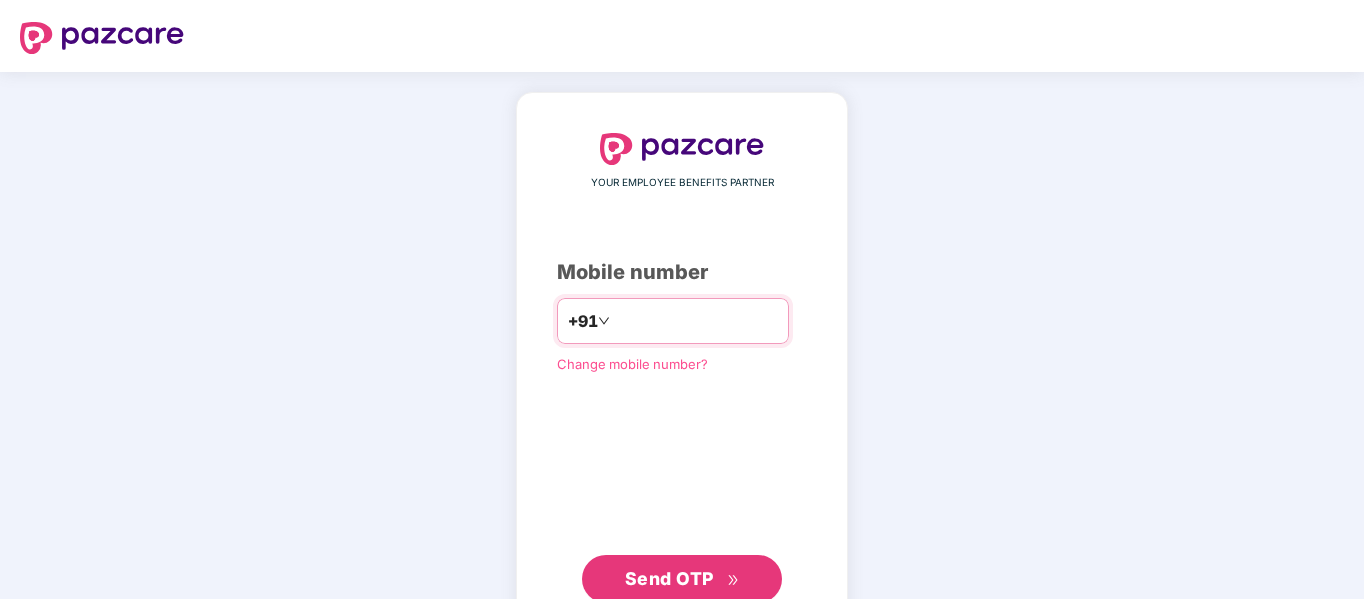 type on "**********" 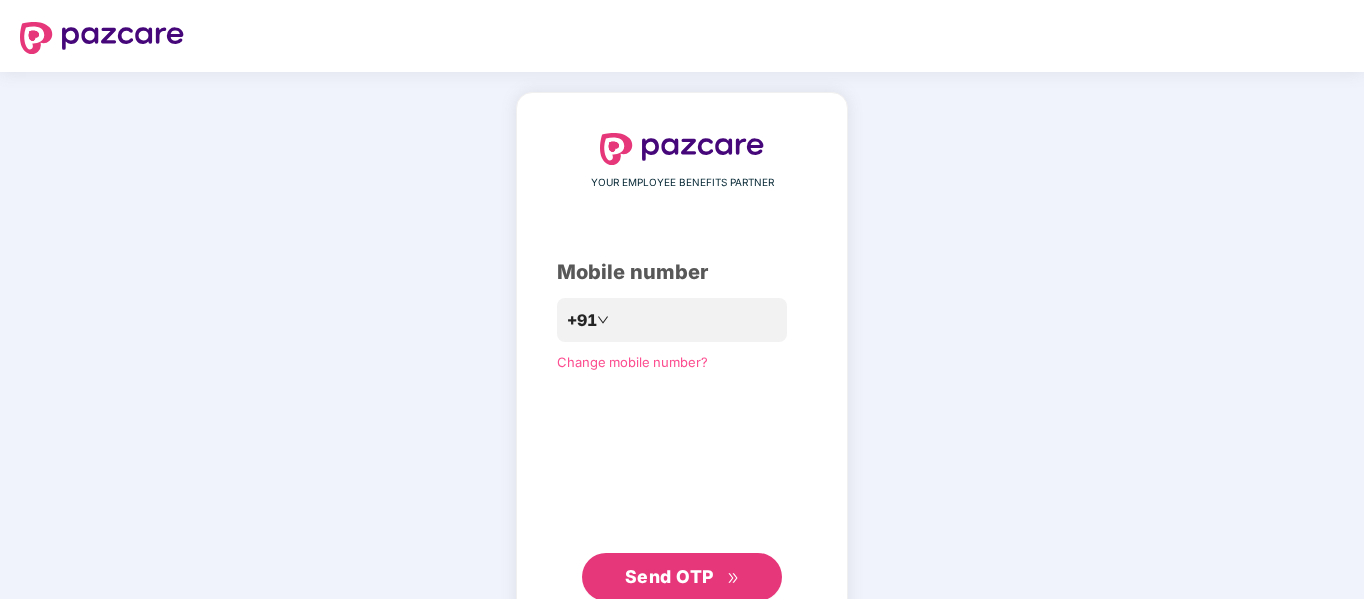 click on "Send OTP" at bounding box center [669, 576] 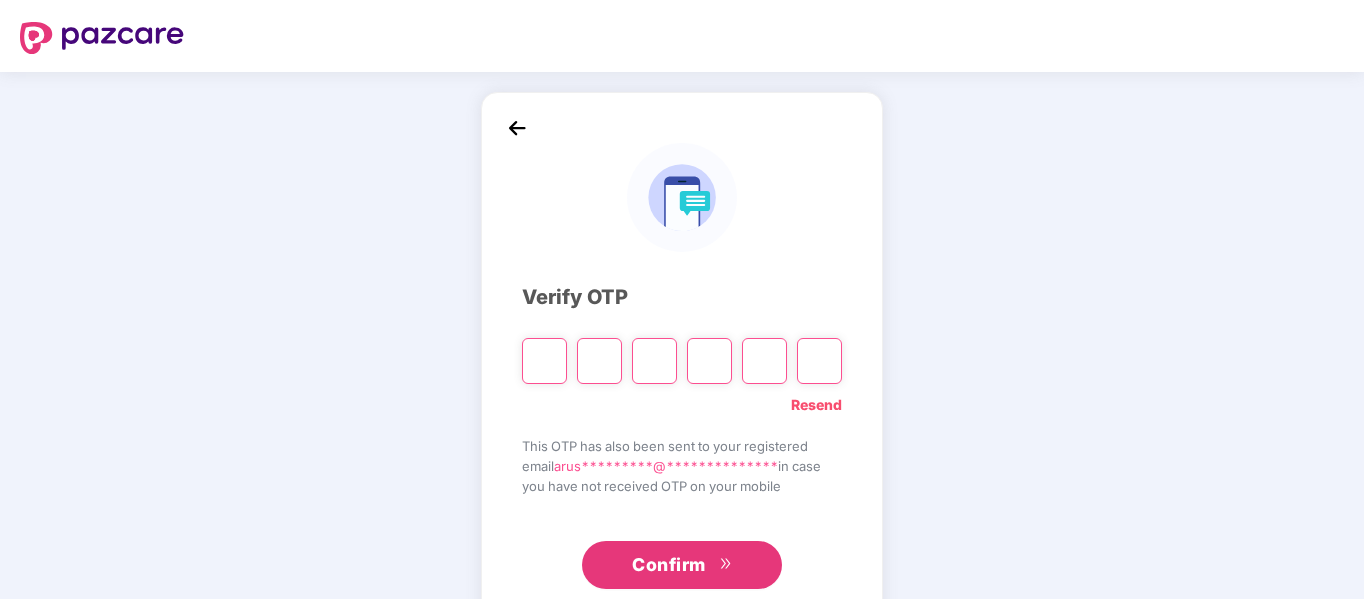 paste on "*" 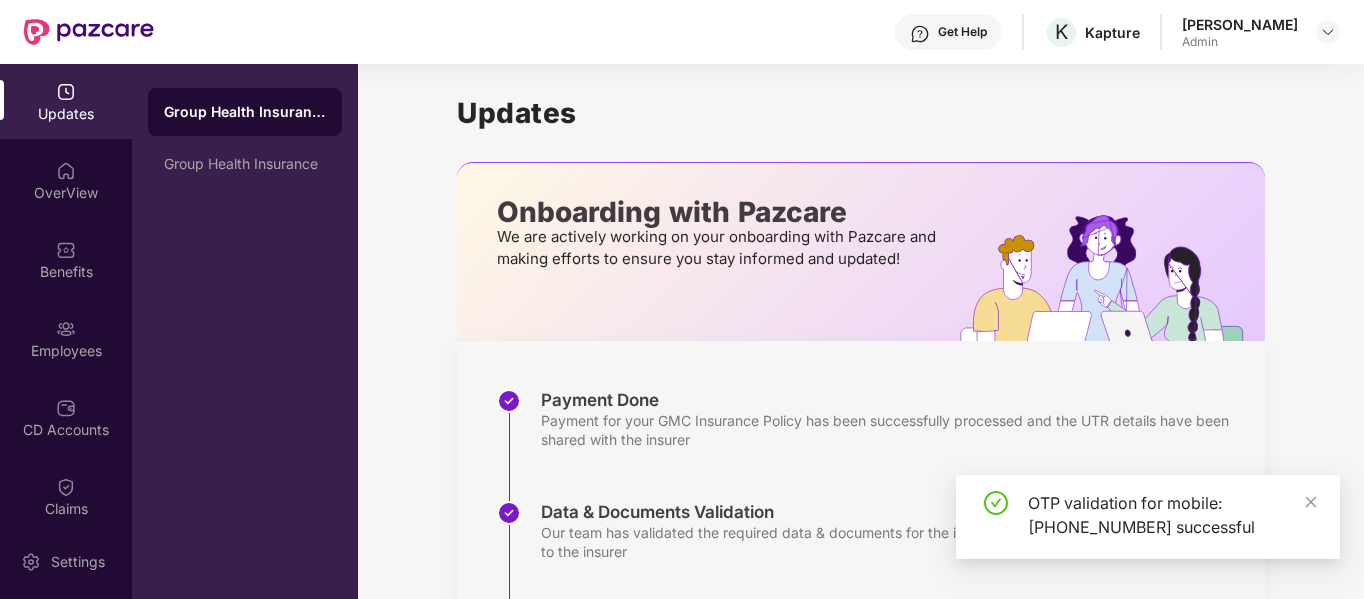 click at bounding box center [66, 92] 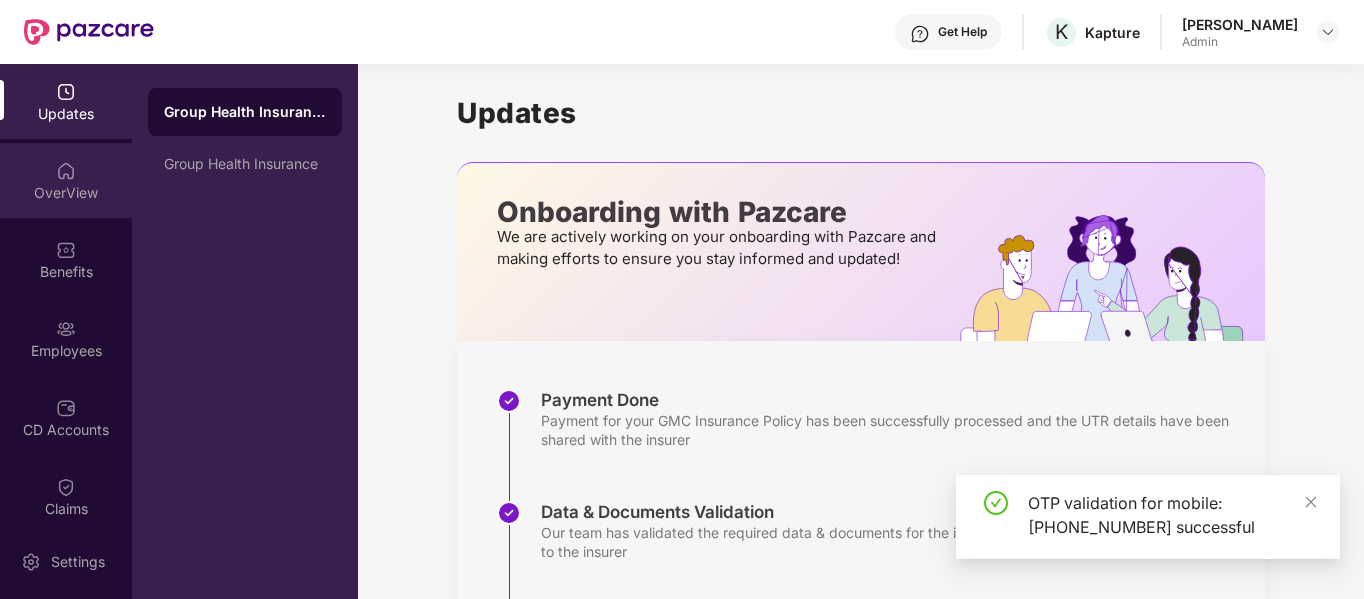 click on "OverView" at bounding box center (66, 193) 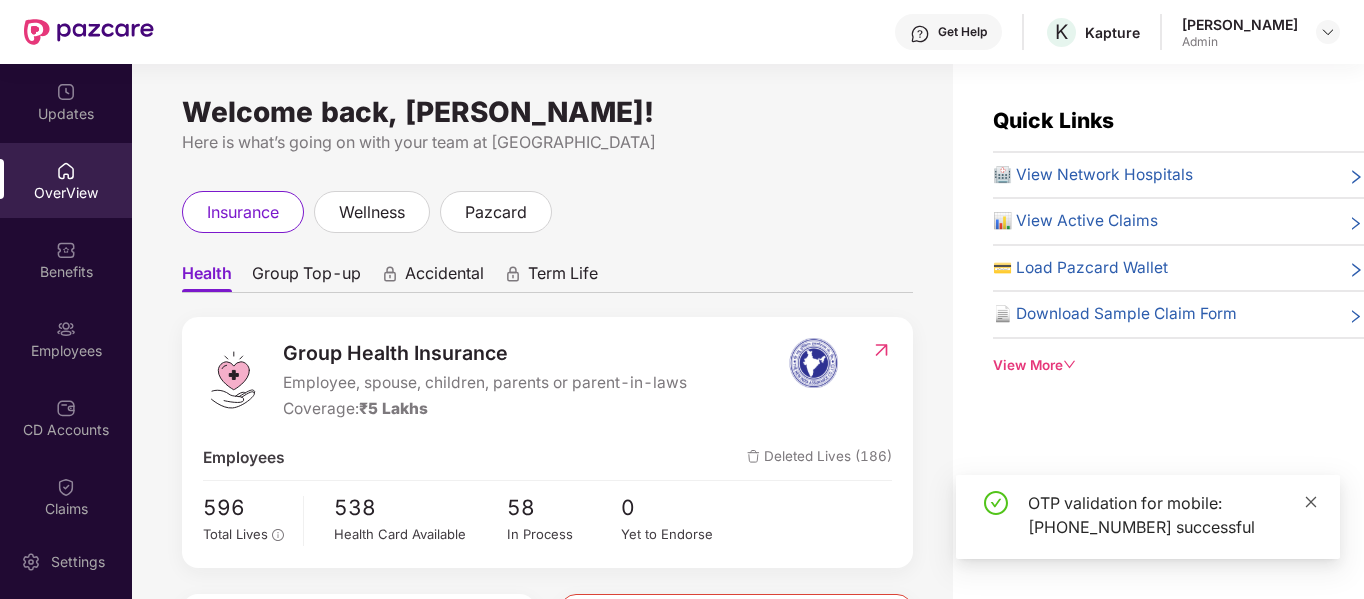click 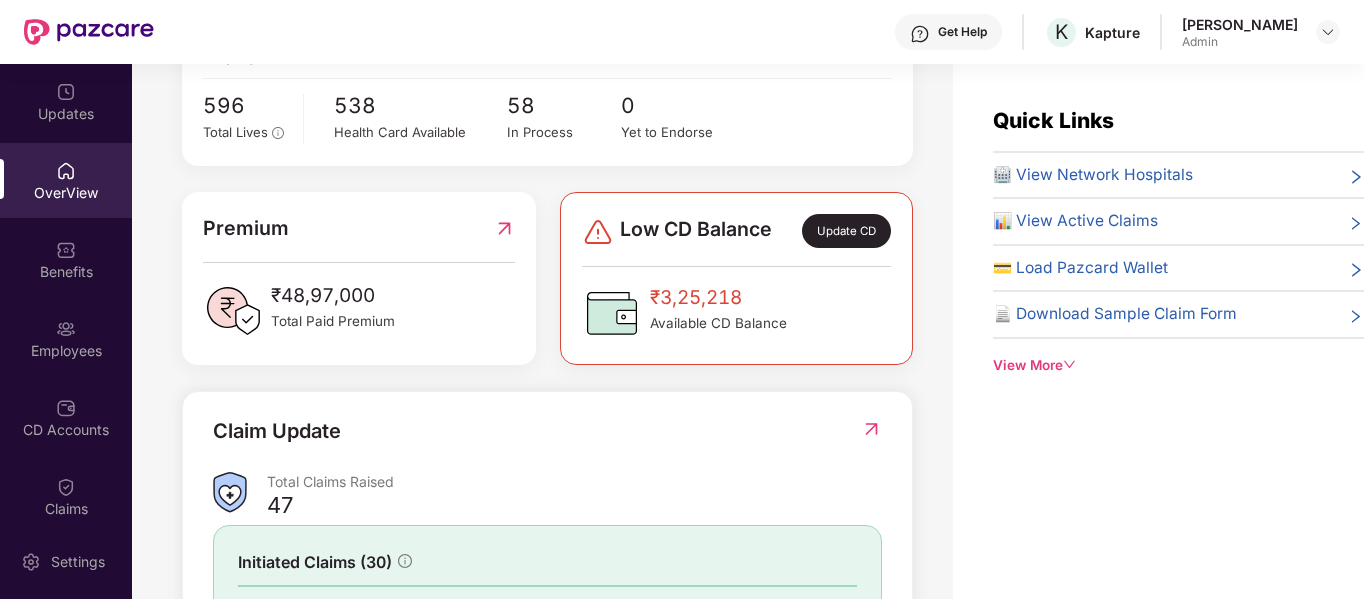 scroll, scrollTop: 421, scrollLeft: 0, axis: vertical 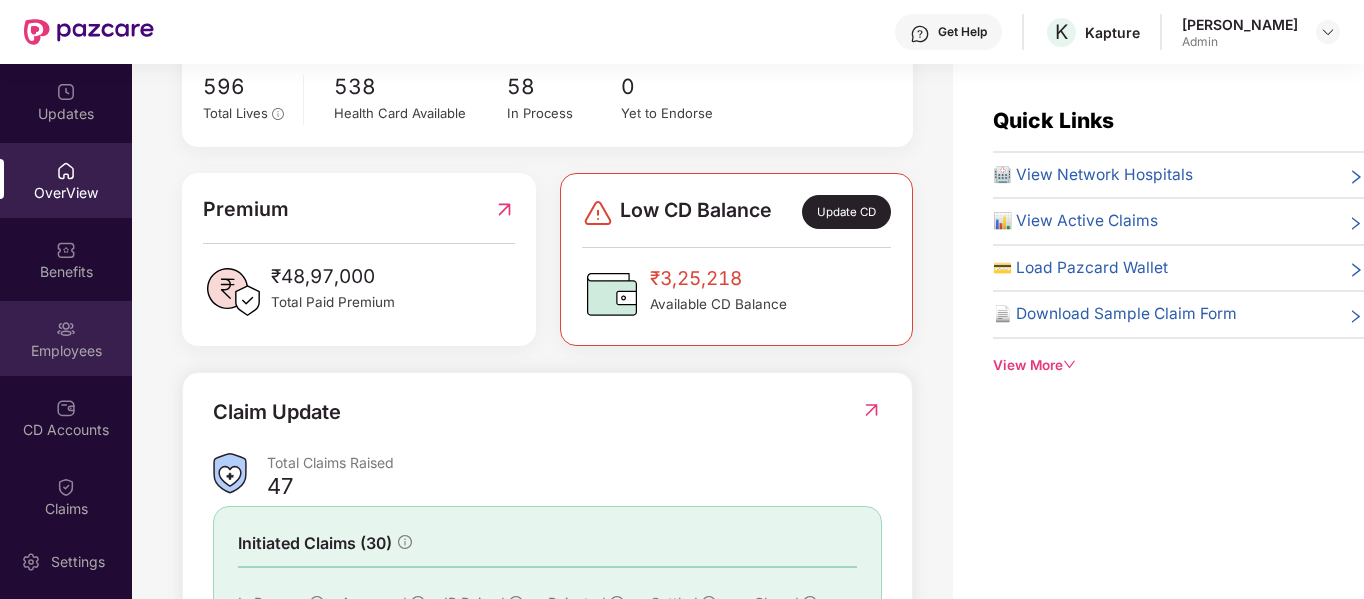 click on "Employees" at bounding box center (66, 338) 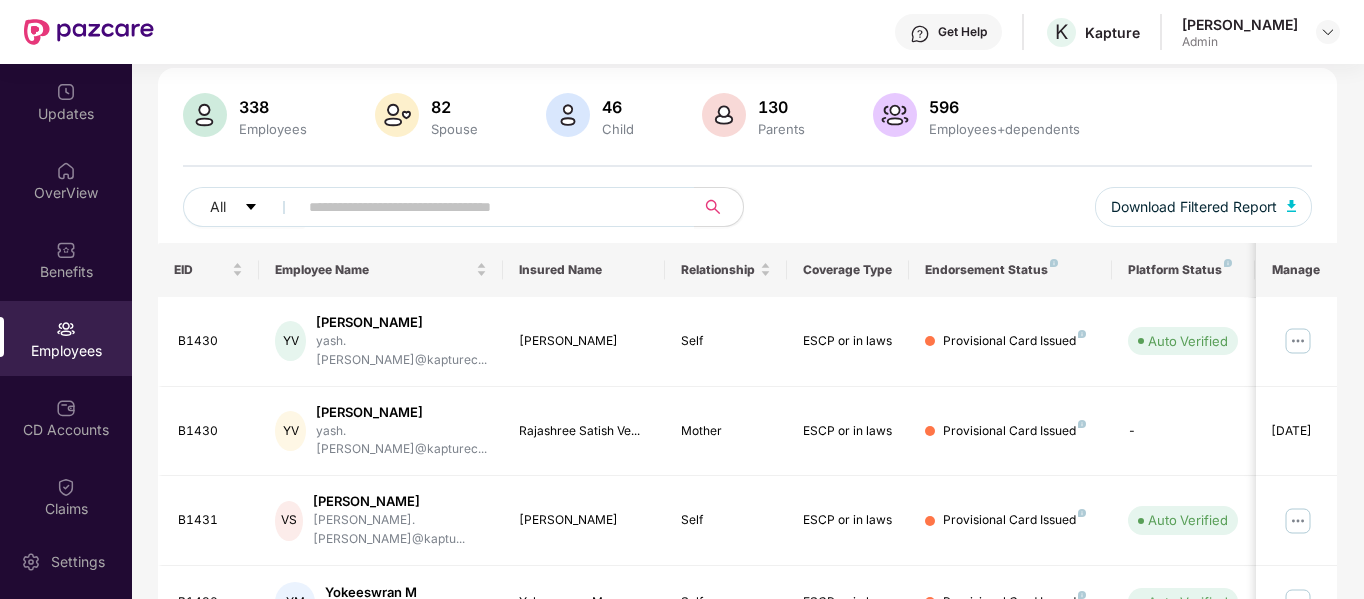 scroll, scrollTop: 0, scrollLeft: 0, axis: both 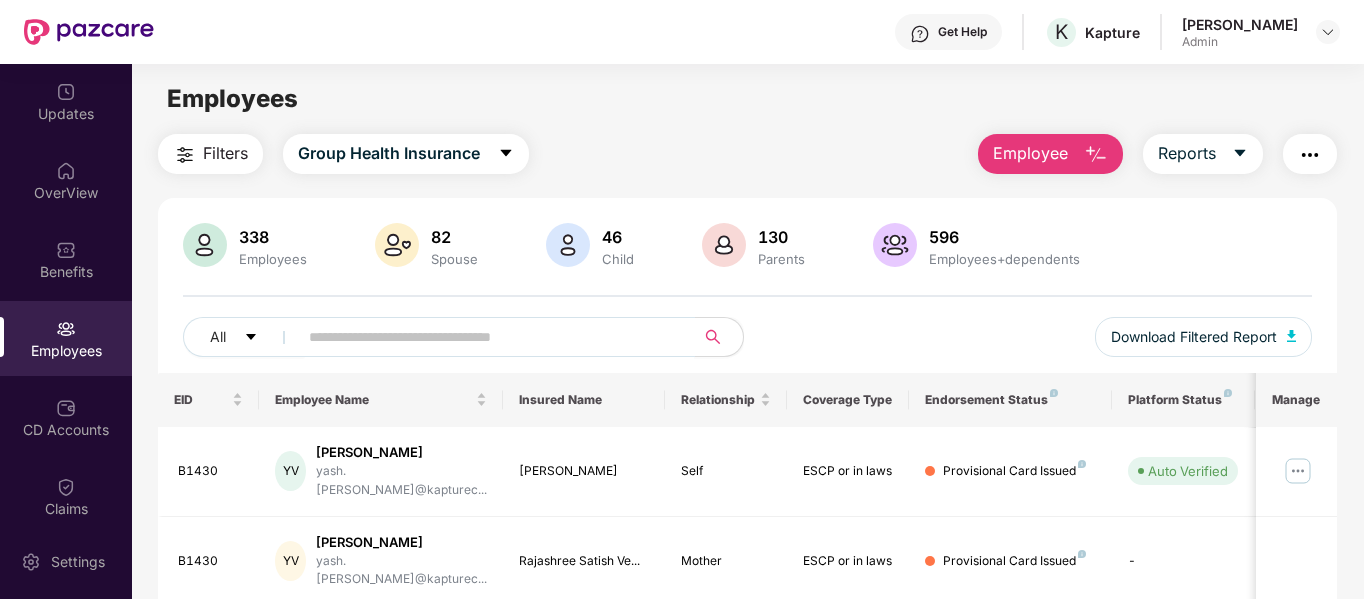 click at bounding box center [488, 337] 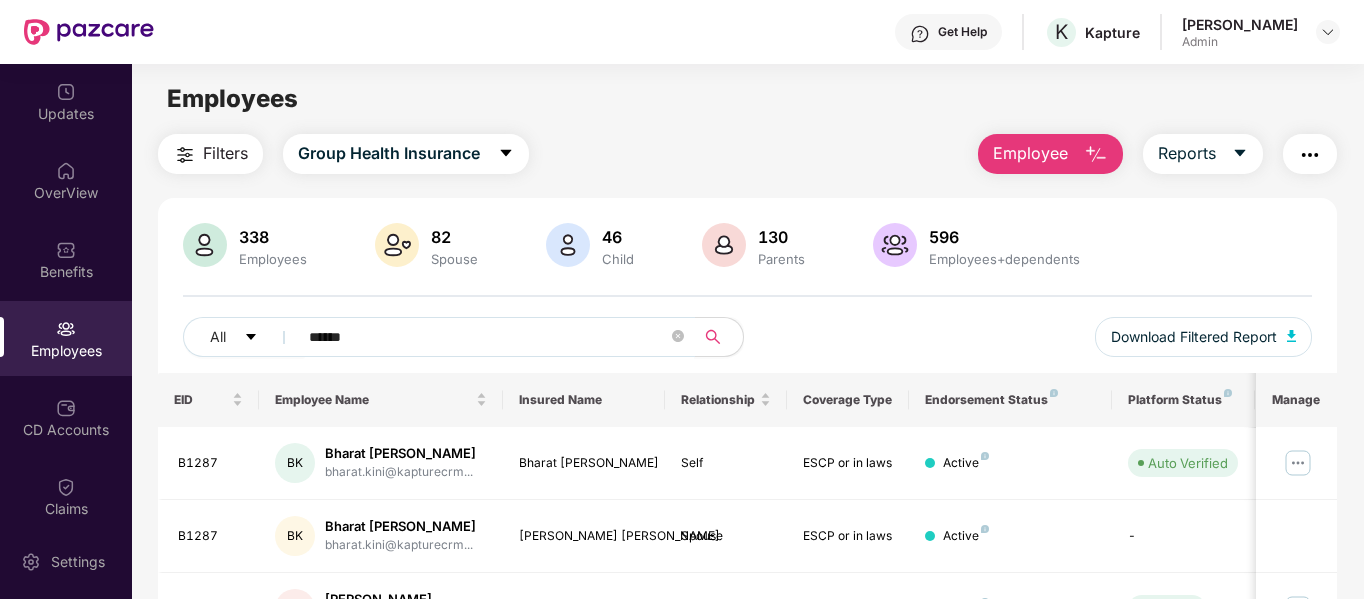 click on "******" at bounding box center (488, 337) 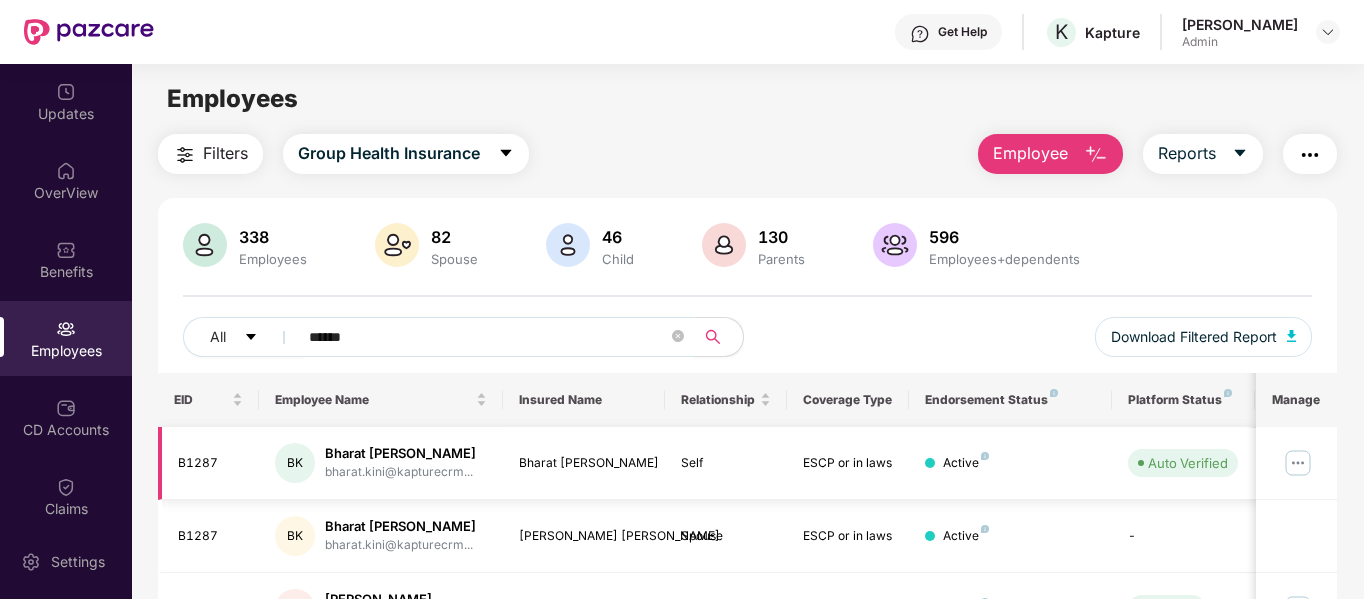scroll, scrollTop: 192, scrollLeft: 0, axis: vertical 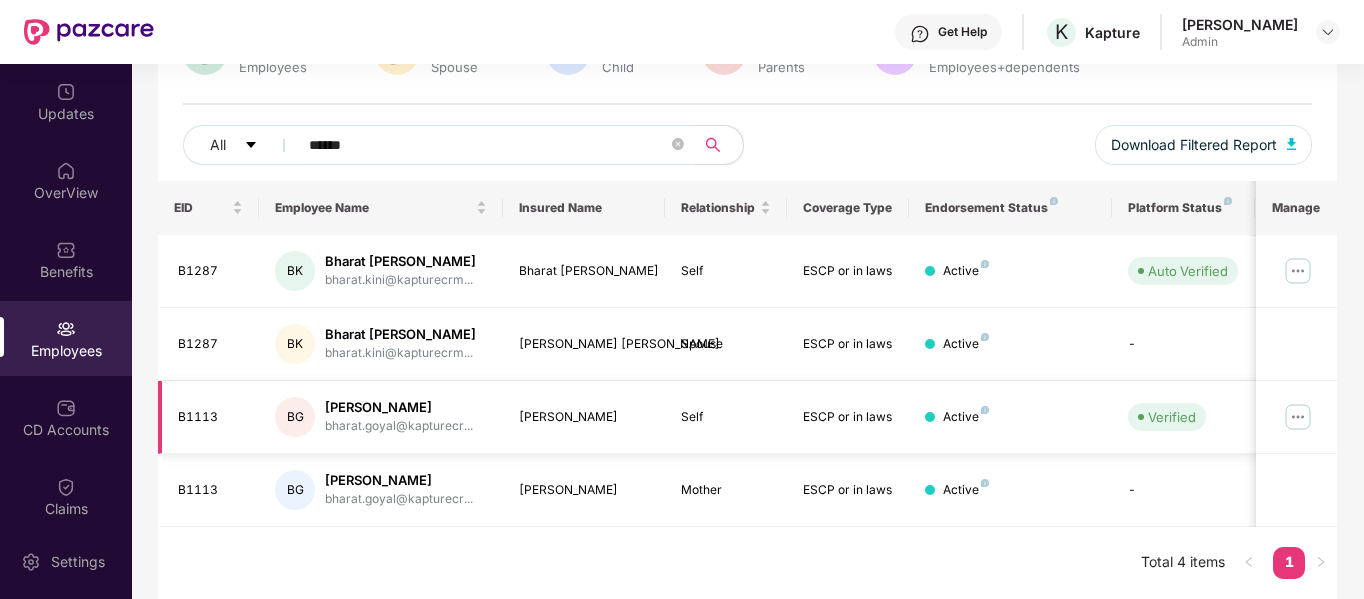 type on "******" 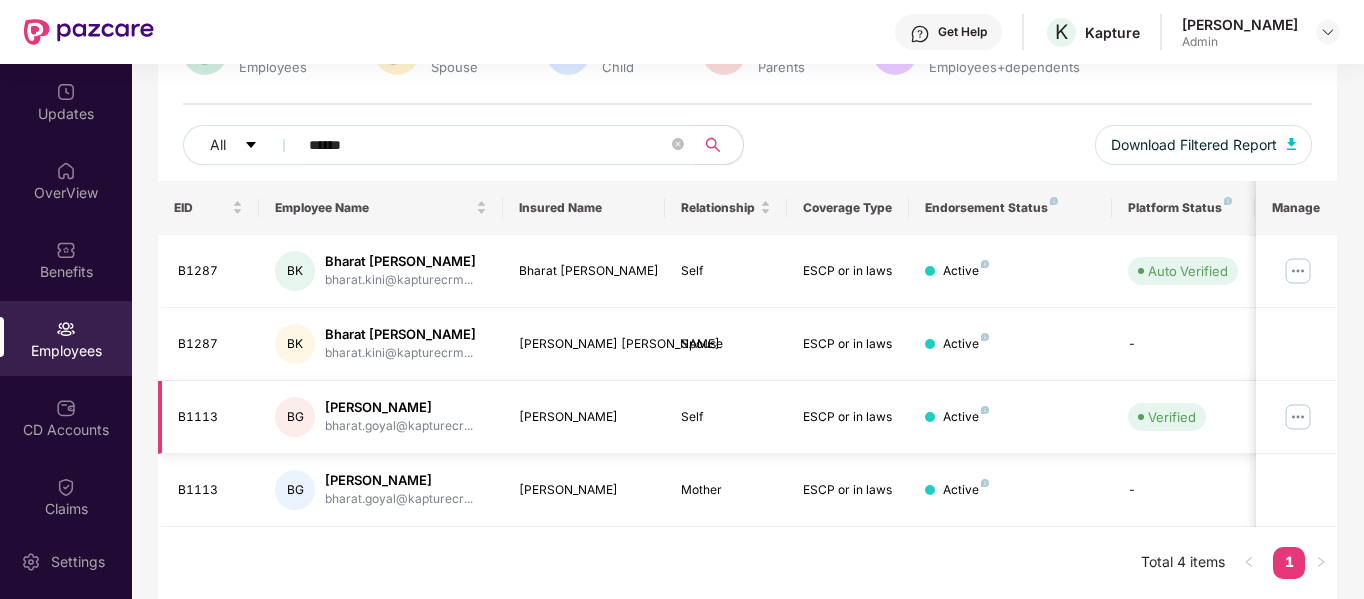 click on "Bharat Goyal" at bounding box center [399, 407] 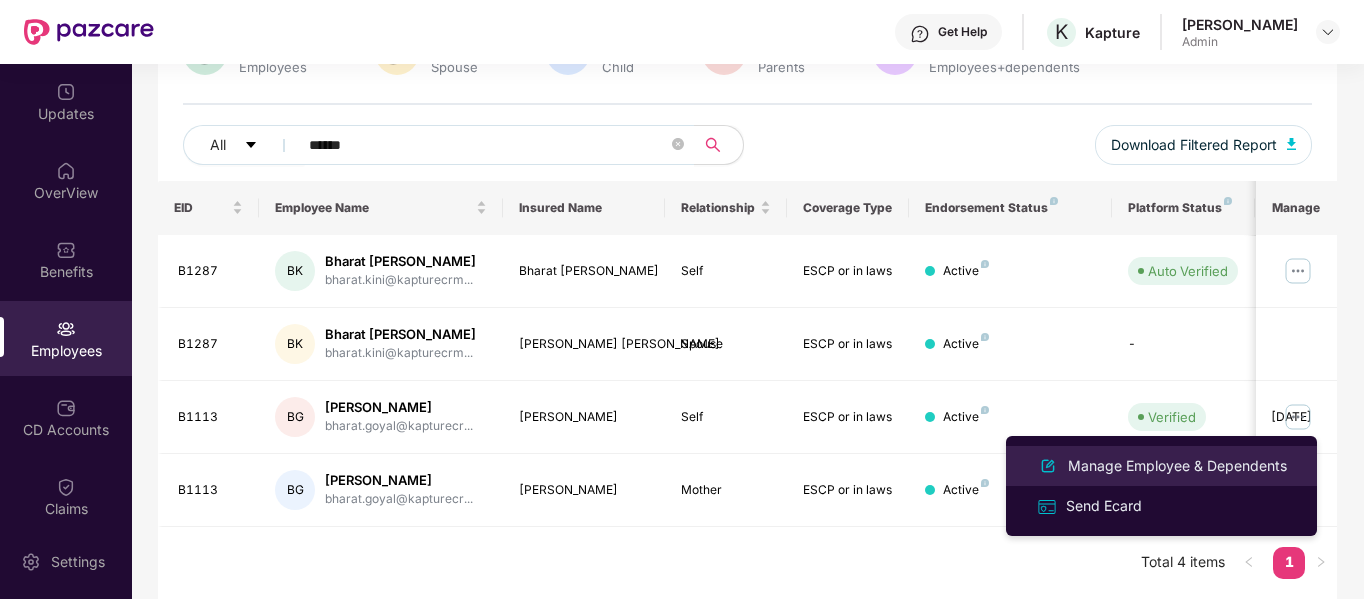 click on "Manage Employee & Dependents" at bounding box center (1177, 466) 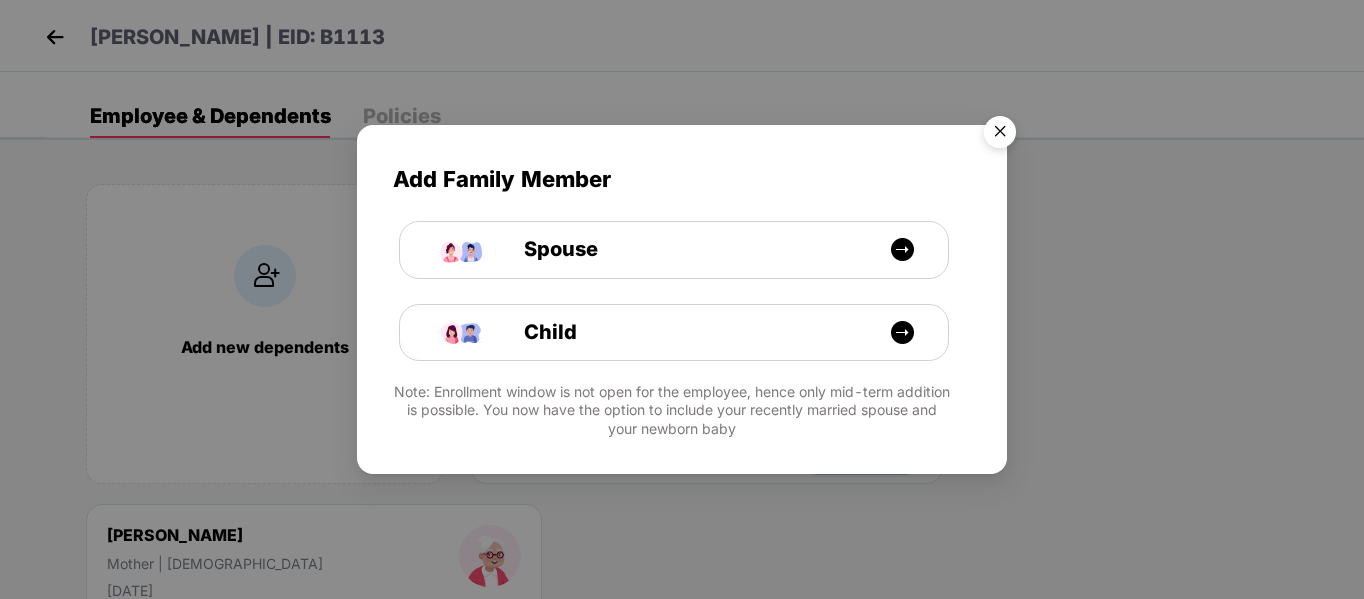 click at bounding box center [1000, 135] 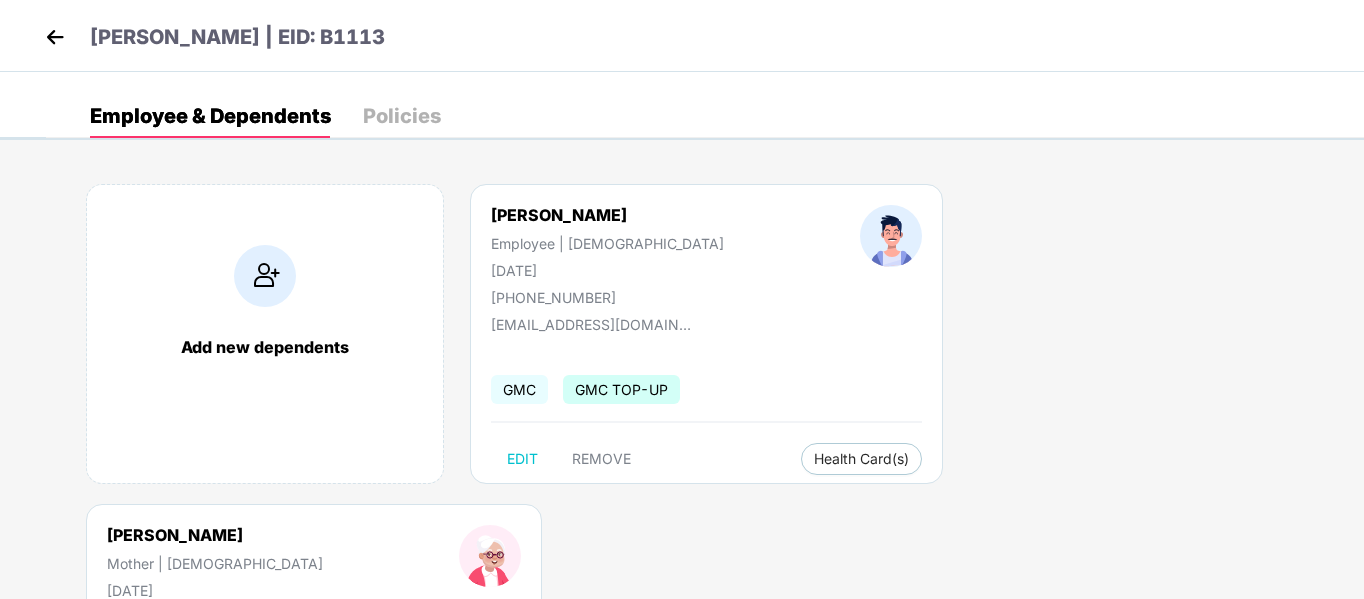click on "Indu Bala Mother | Female 19 Nov 1975 +917973342798" at bounding box center [215, 575] 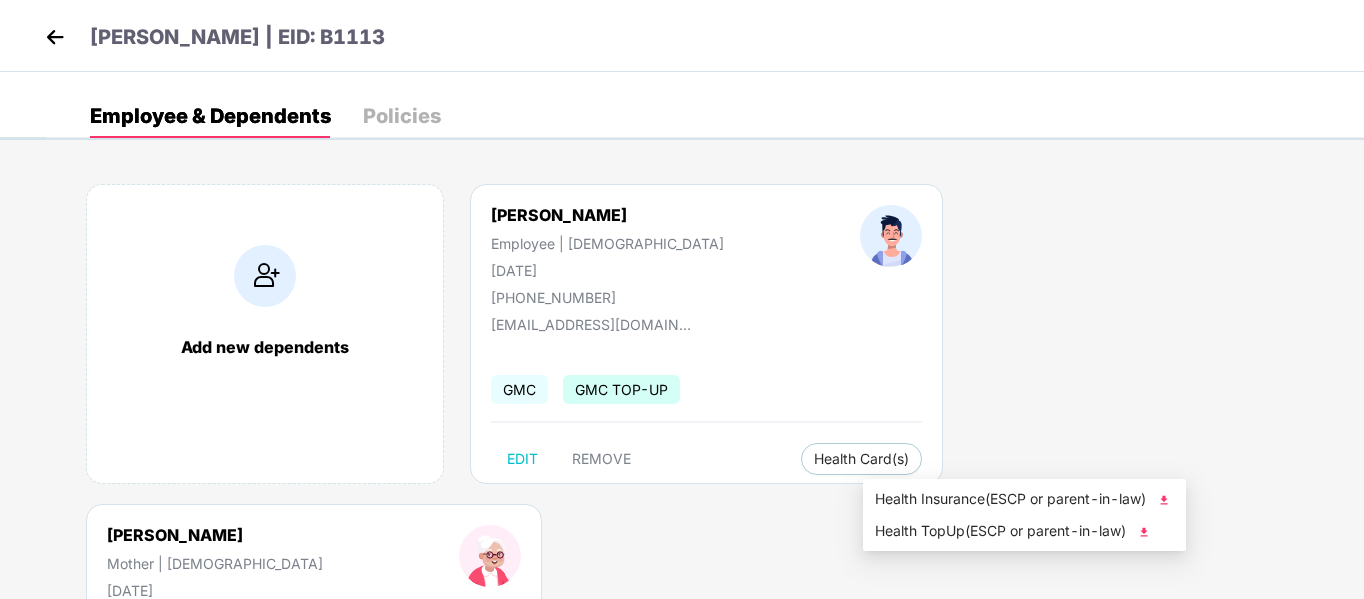 click on "Health Card(s)" at bounding box center (460, 779) 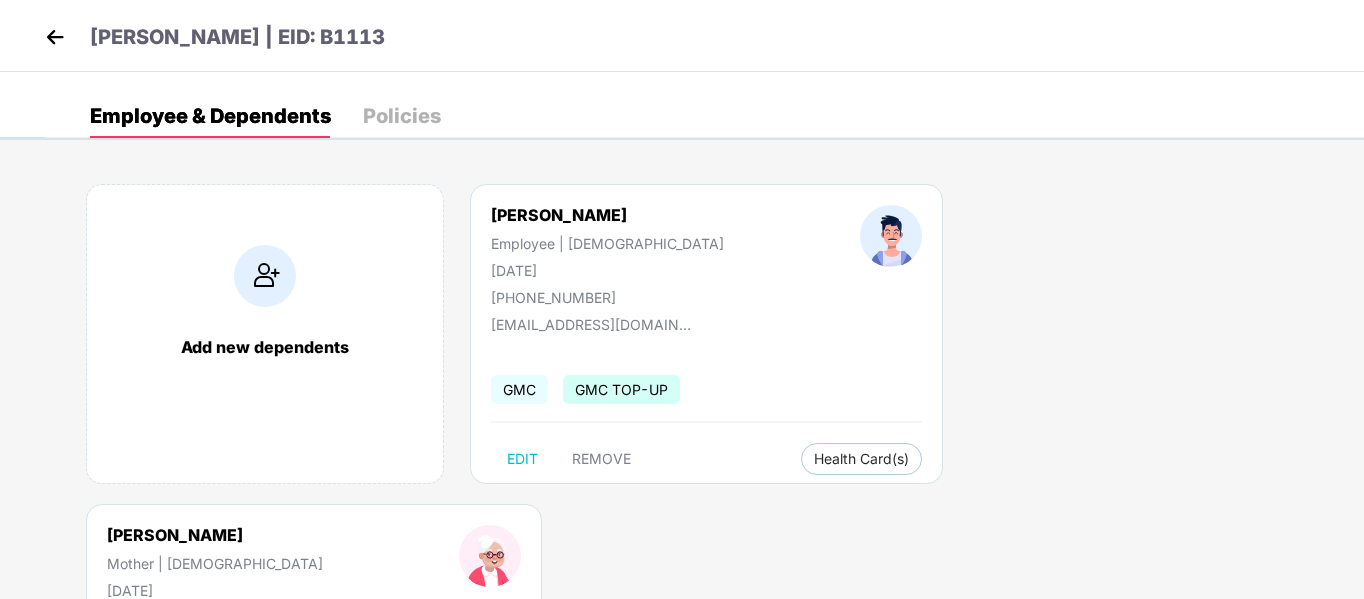 click on "Policies" at bounding box center (402, 116) 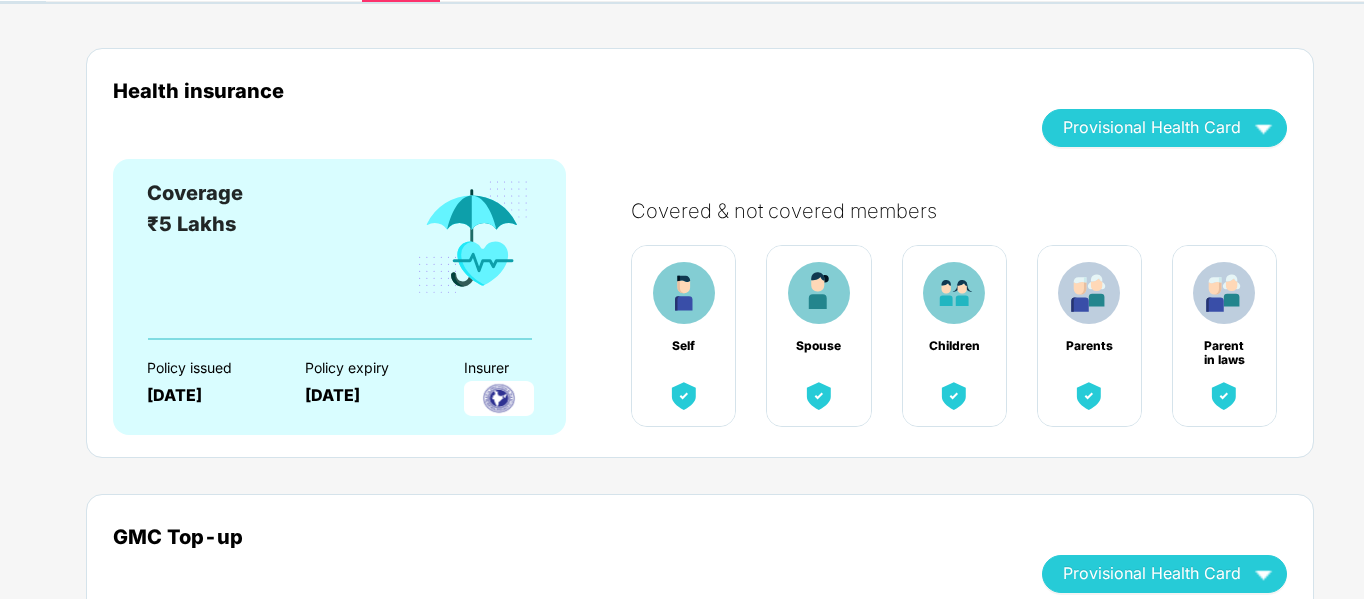 scroll, scrollTop: 0, scrollLeft: 0, axis: both 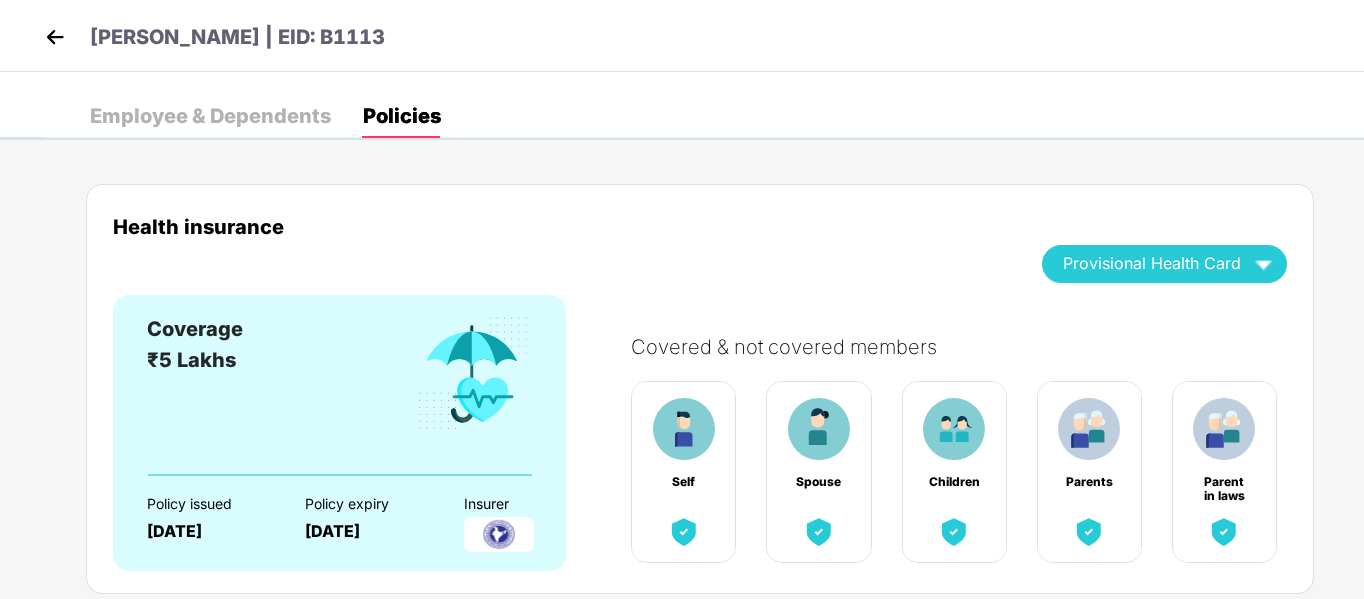 click on "Employee & Dependents" at bounding box center [210, 116] 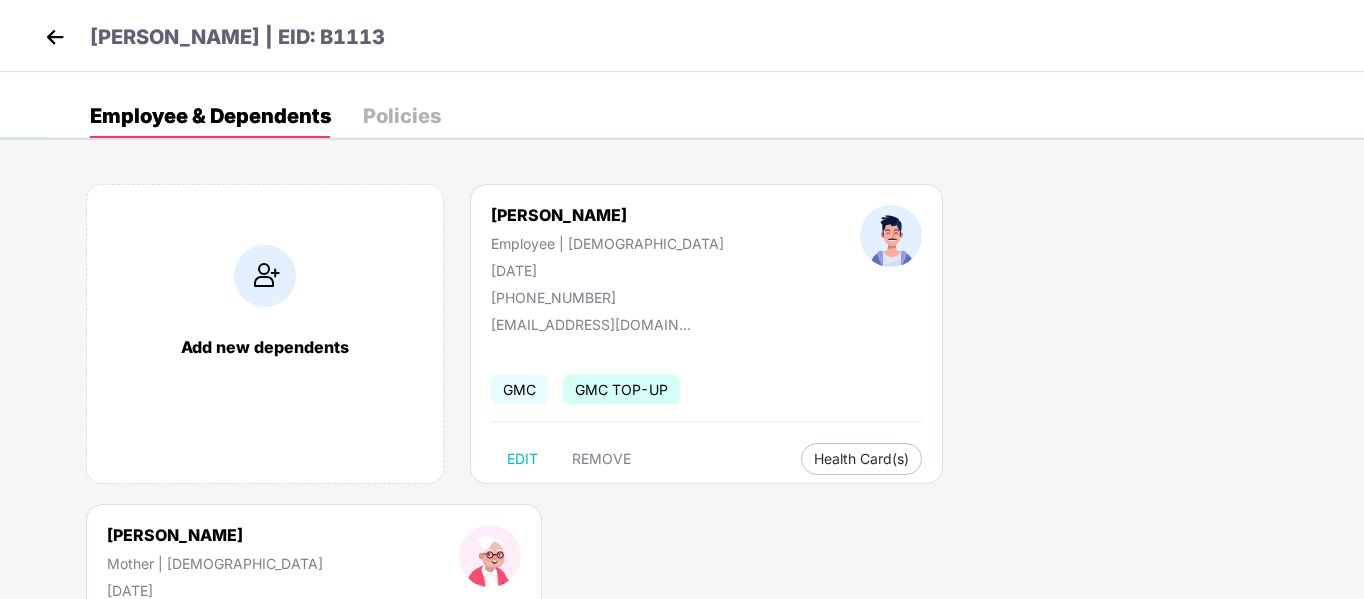 click on "Indu Bala" at bounding box center [215, 535] 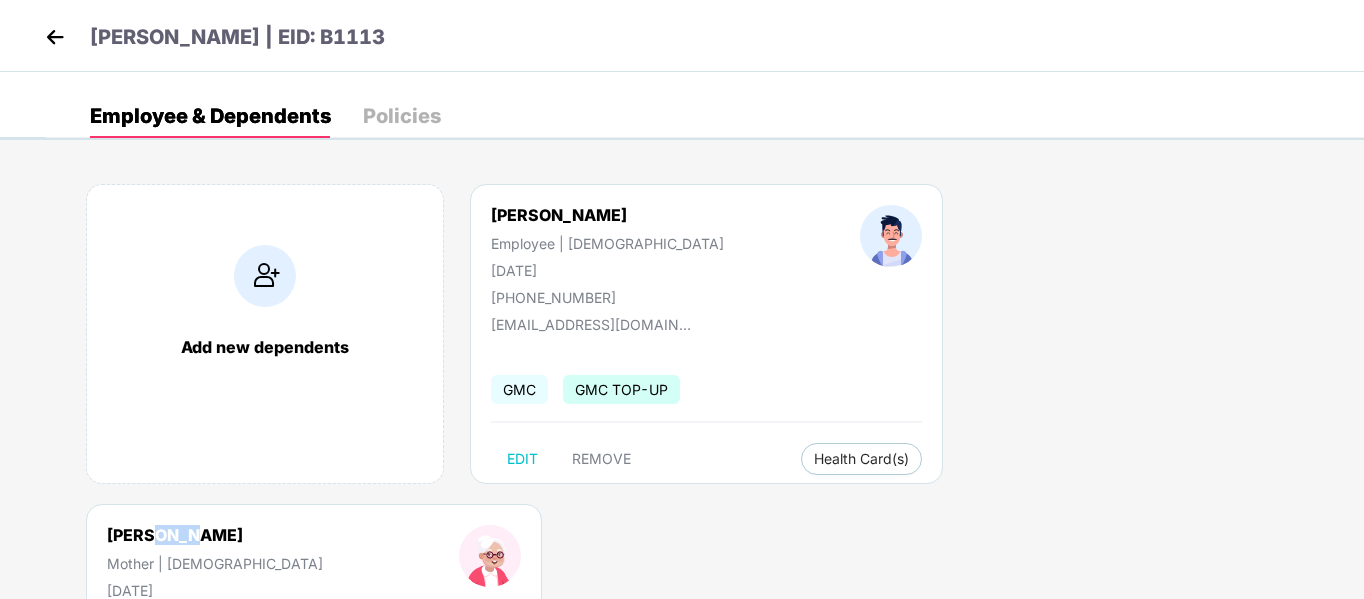 click on "Indu Bala" at bounding box center [215, 535] 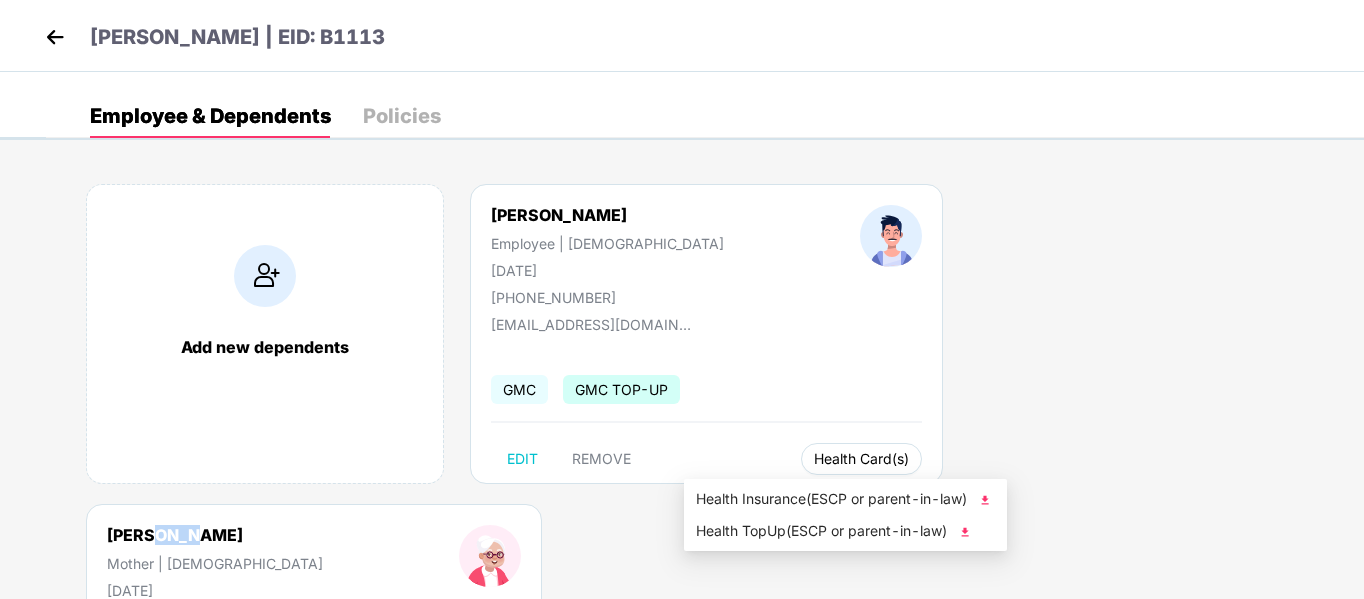 click on "Health Card(s)" at bounding box center (861, 459) 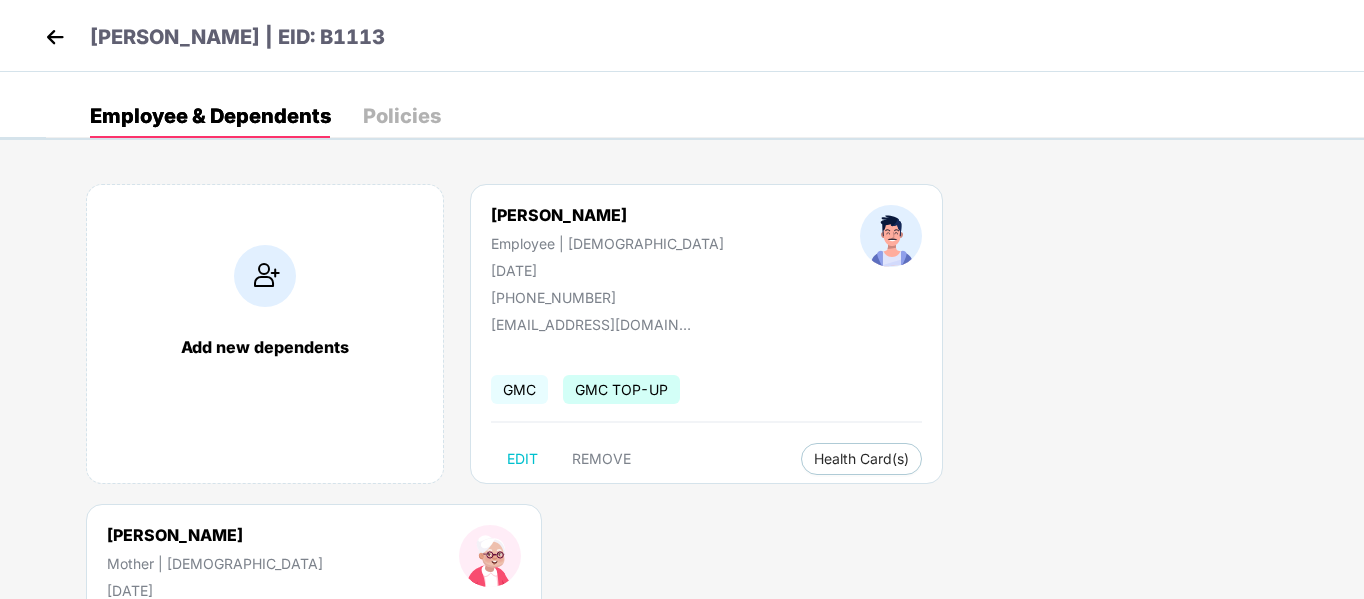 click on "Policies" at bounding box center [402, 116] 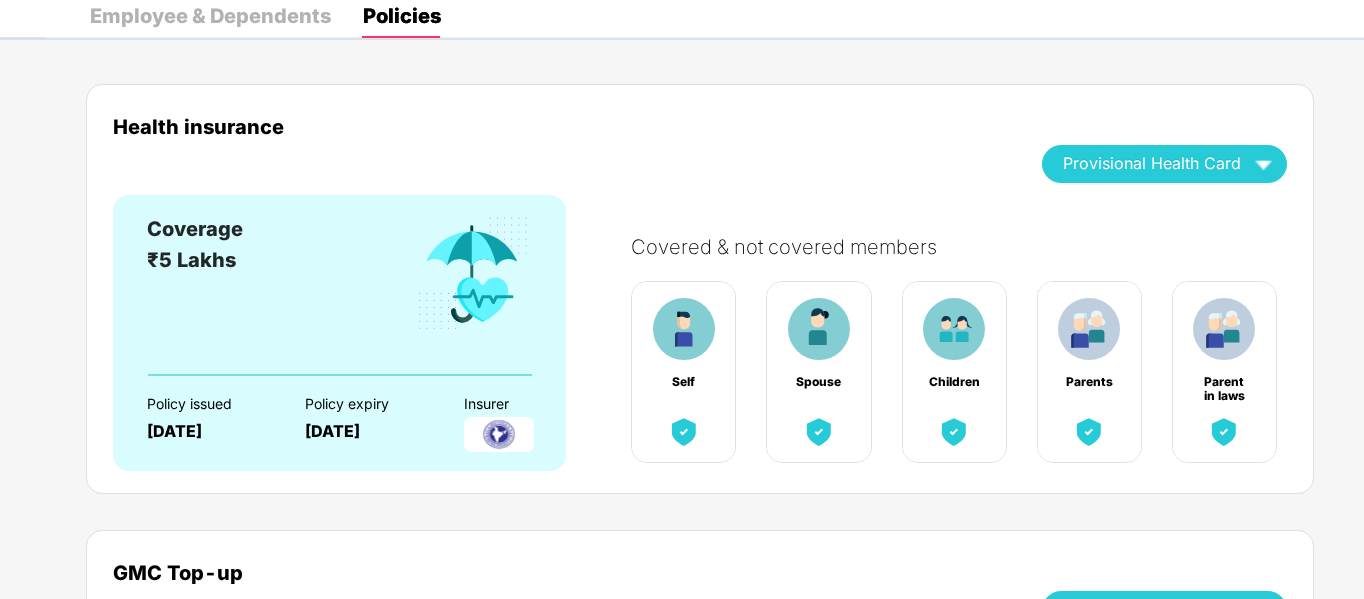 scroll, scrollTop: 151, scrollLeft: 0, axis: vertical 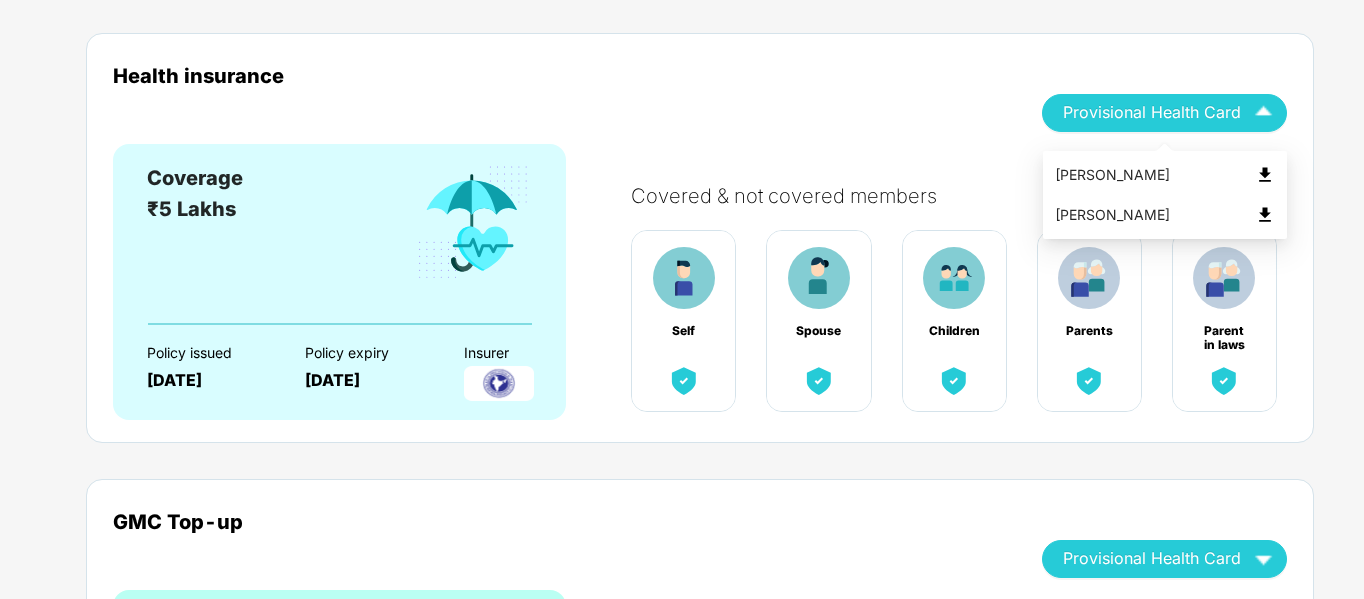 click on "Provisional Health Card" at bounding box center (1164, 112) 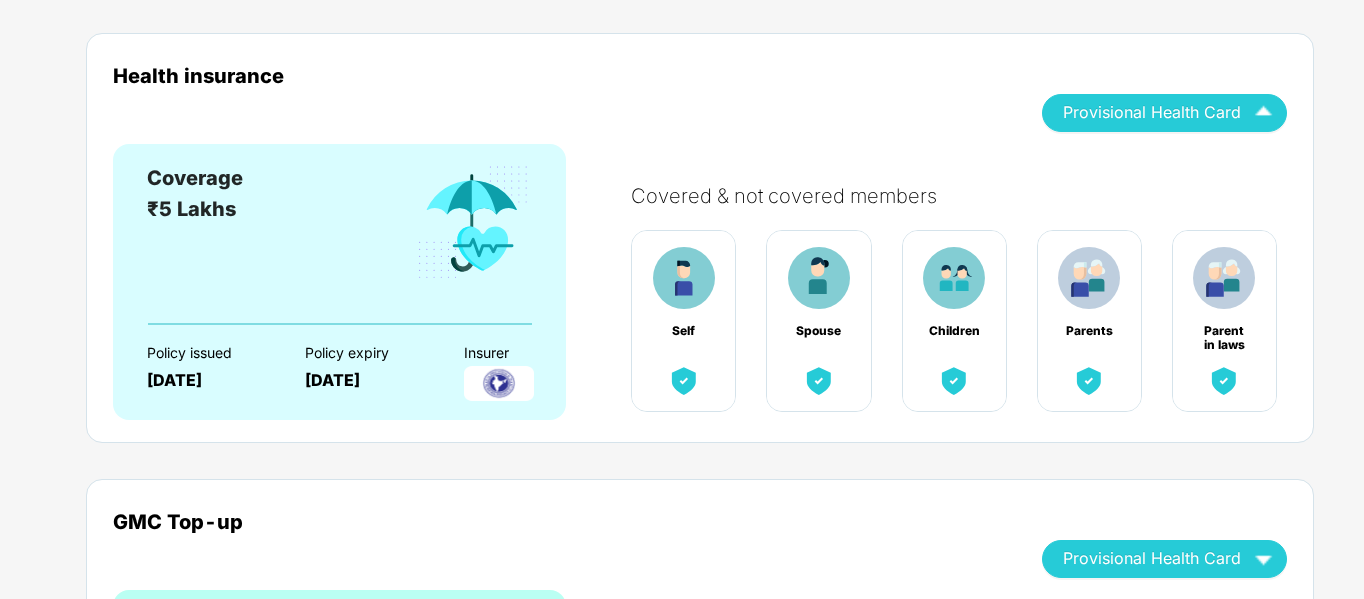 scroll, scrollTop: 0, scrollLeft: 0, axis: both 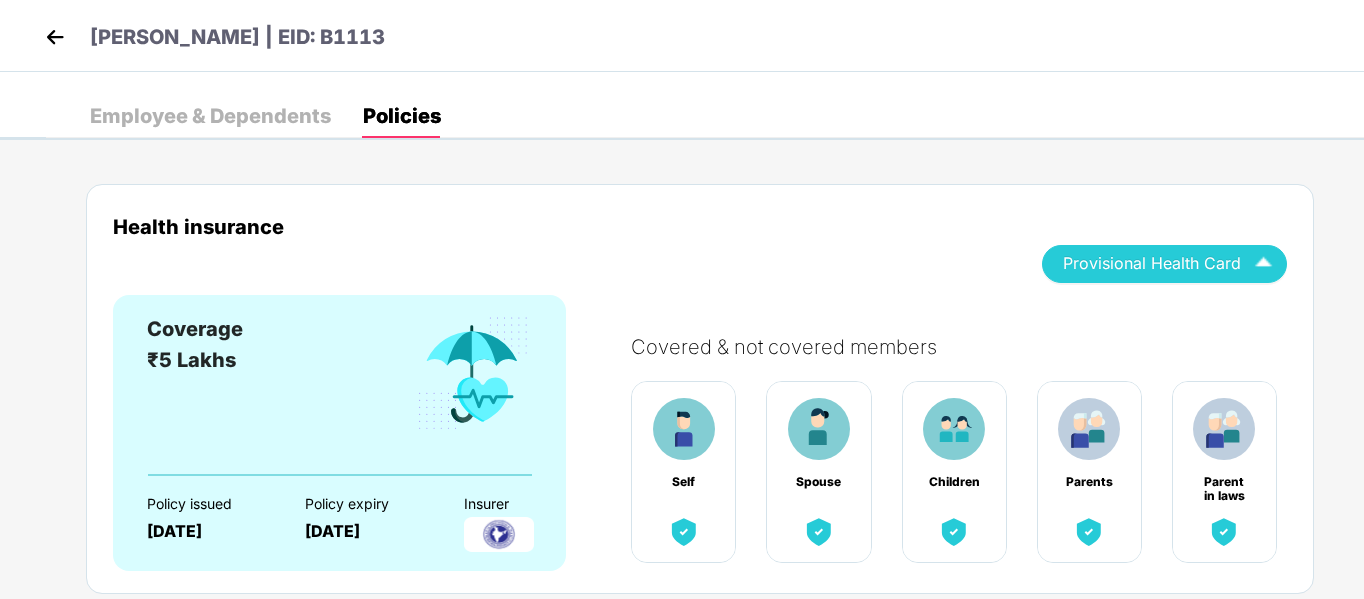 click at bounding box center (55, 37) 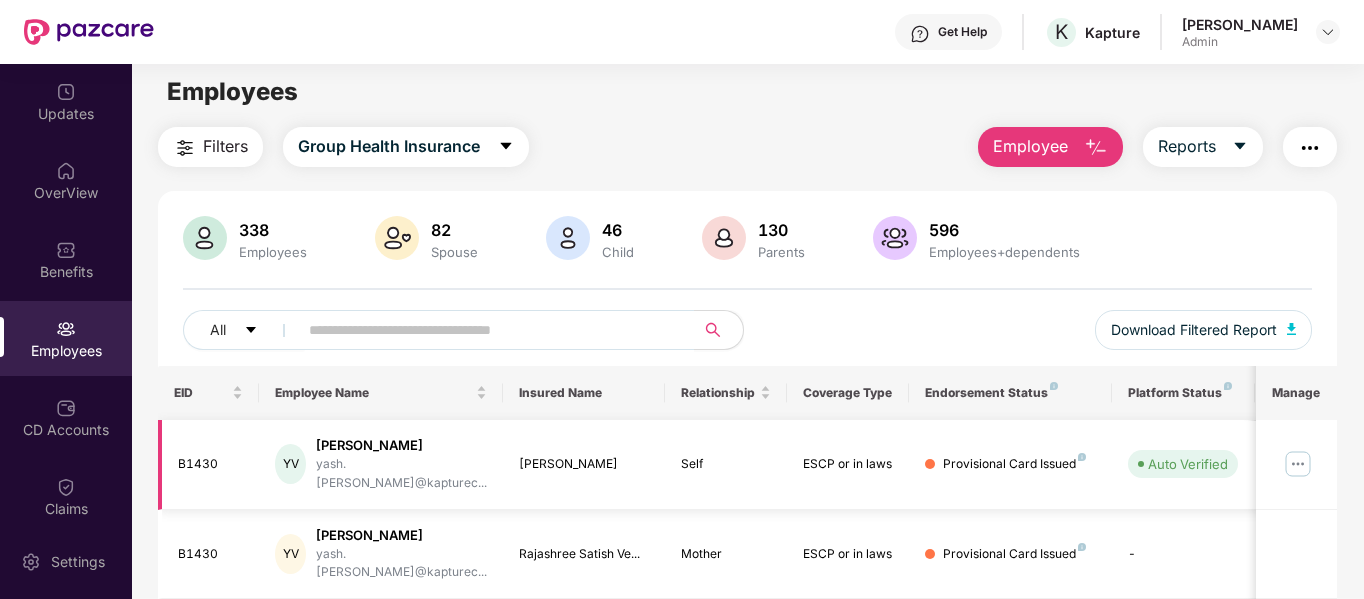 scroll, scrollTop: 0, scrollLeft: 0, axis: both 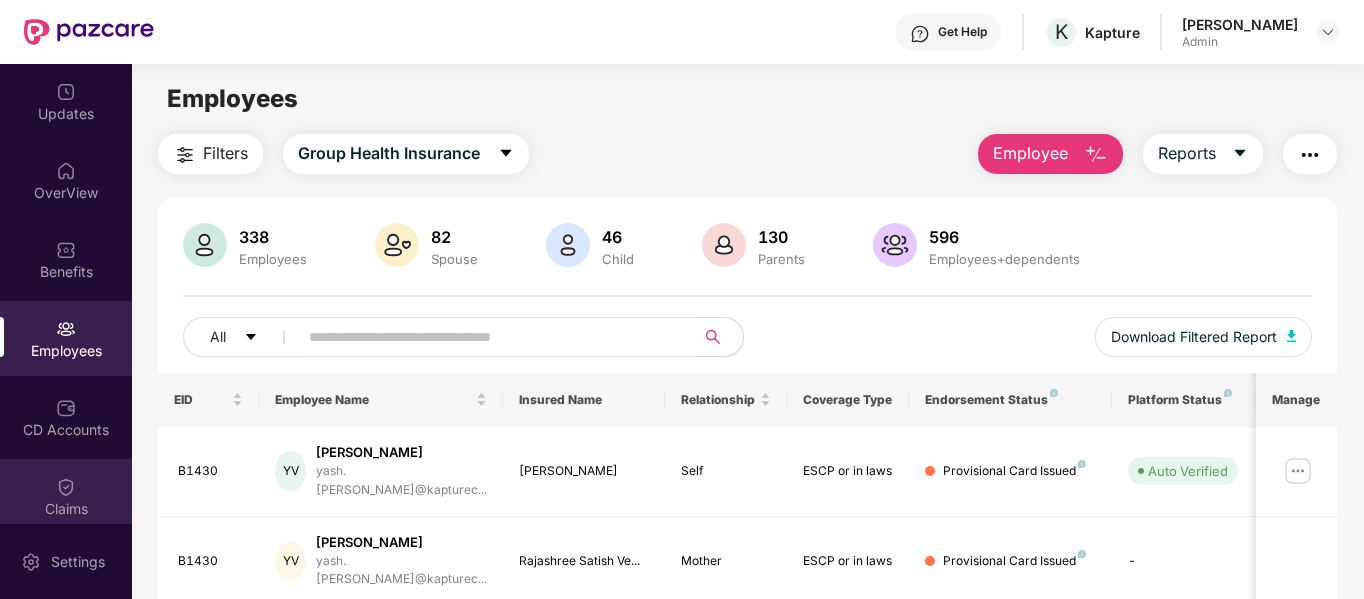click at bounding box center (66, 487) 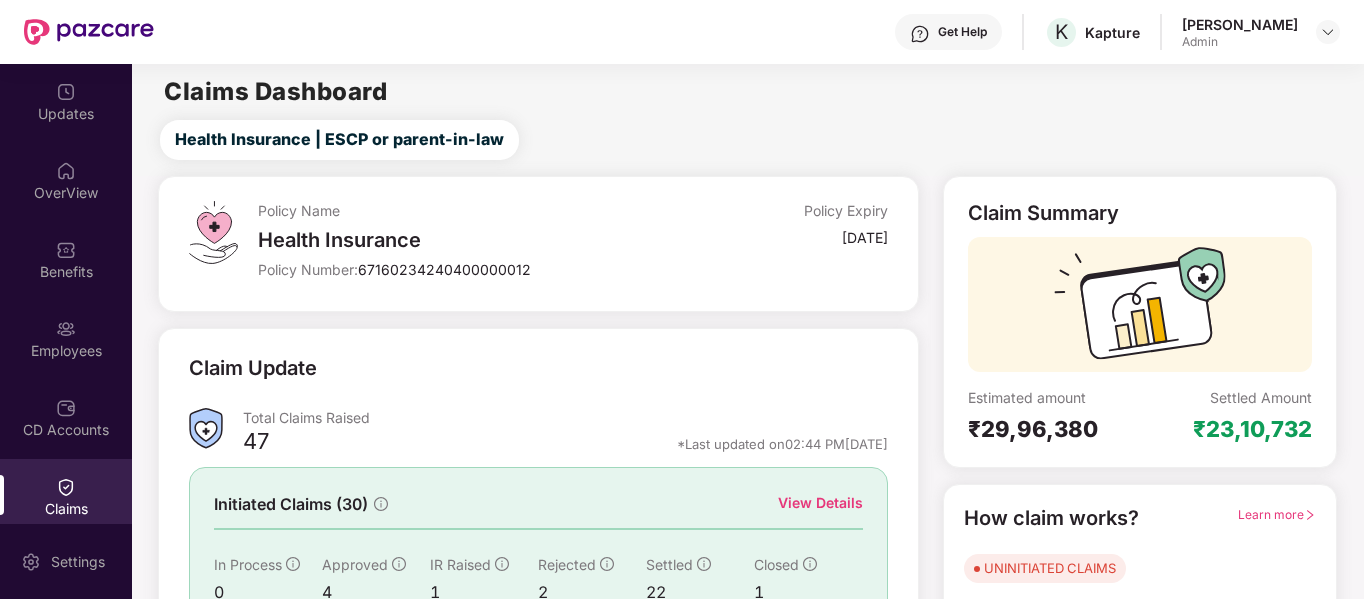 scroll, scrollTop: 184, scrollLeft: 0, axis: vertical 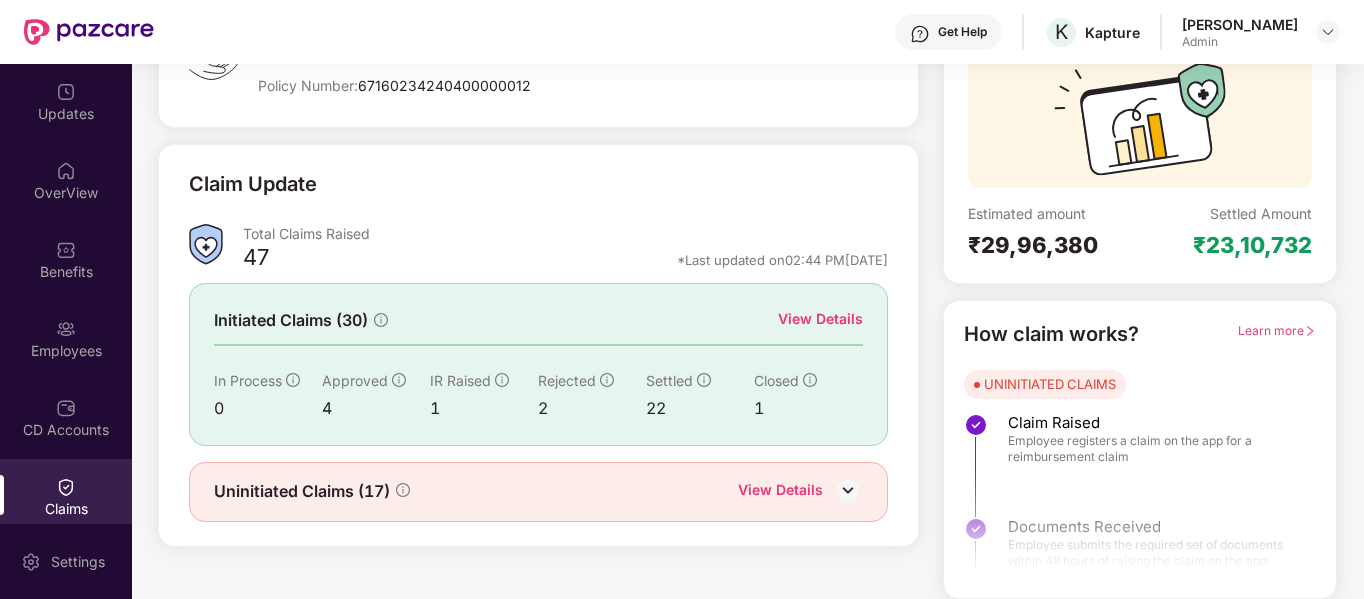 click on "View Details" at bounding box center (780, 492) 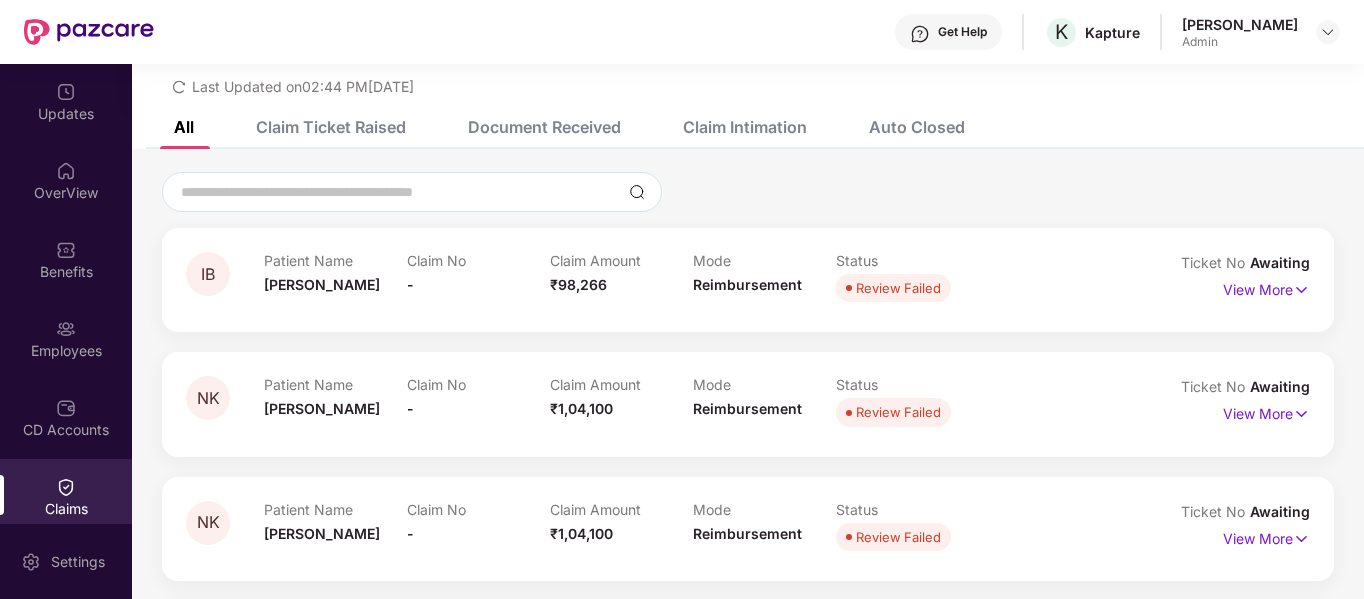 scroll, scrollTop: 184, scrollLeft: 0, axis: vertical 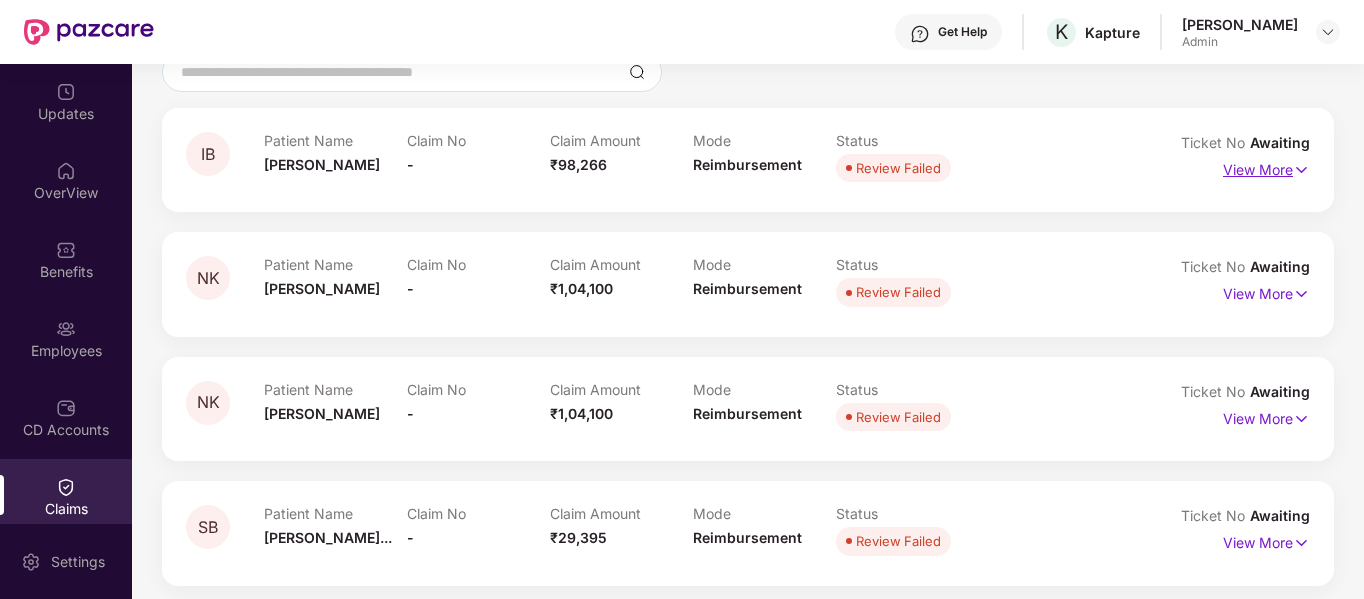 click on "View More" at bounding box center [1266, 167] 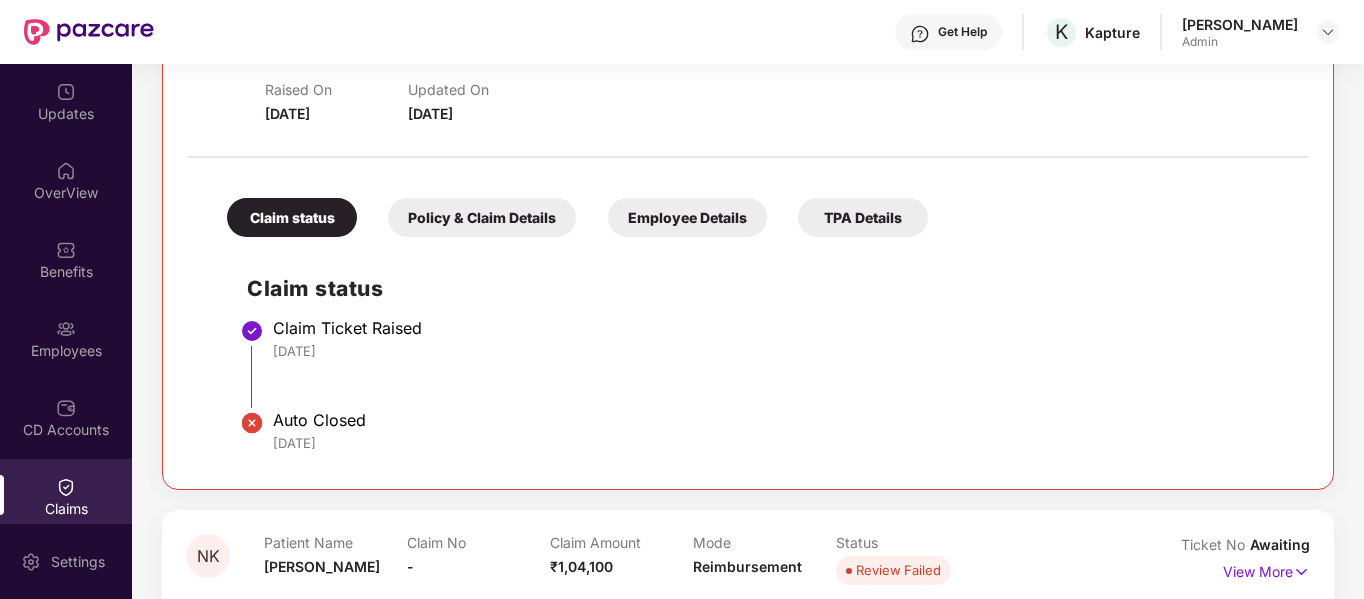 scroll, scrollTop: 313, scrollLeft: 0, axis: vertical 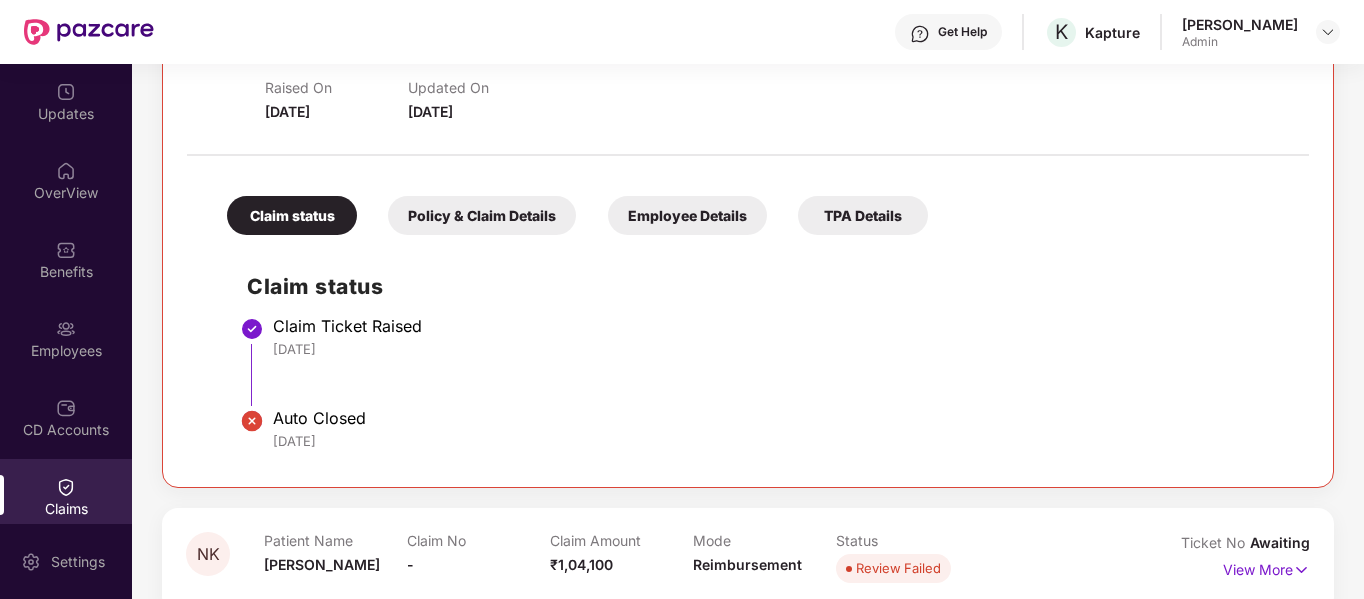 click on "Employee Details" at bounding box center (687, 215) 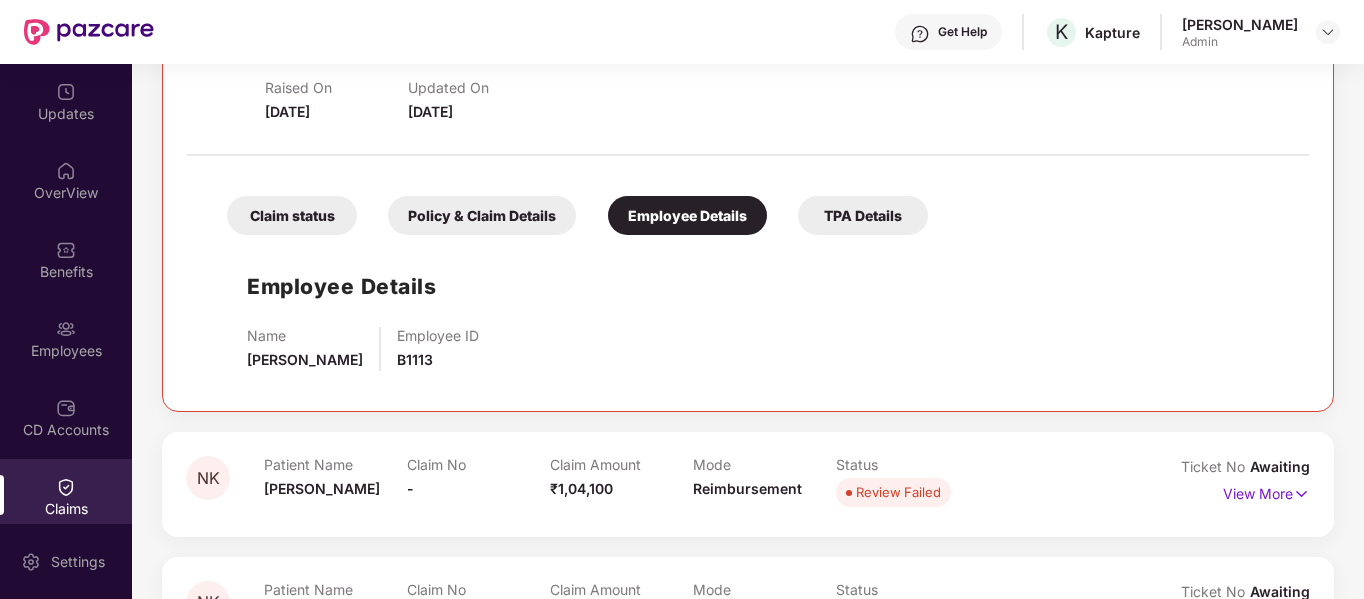 click on "Policy & Claim Details" at bounding box center [482, 215] 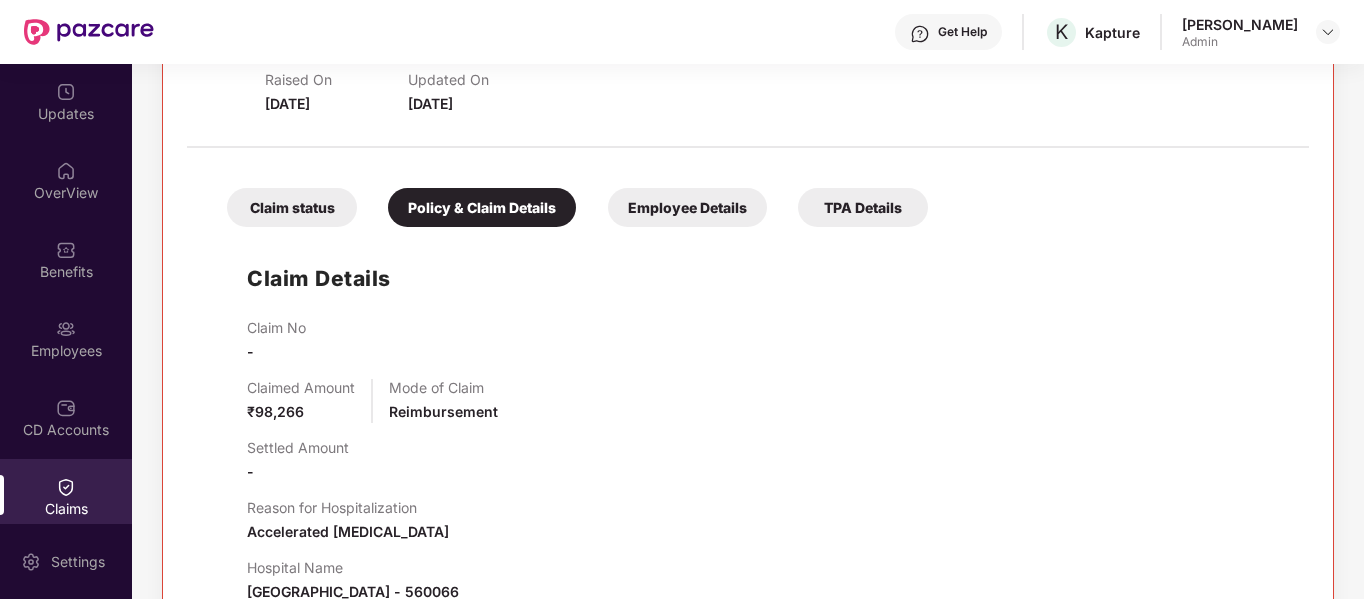 scroll, scrollTop: 320, scrollLeft: 0, axis: vertical 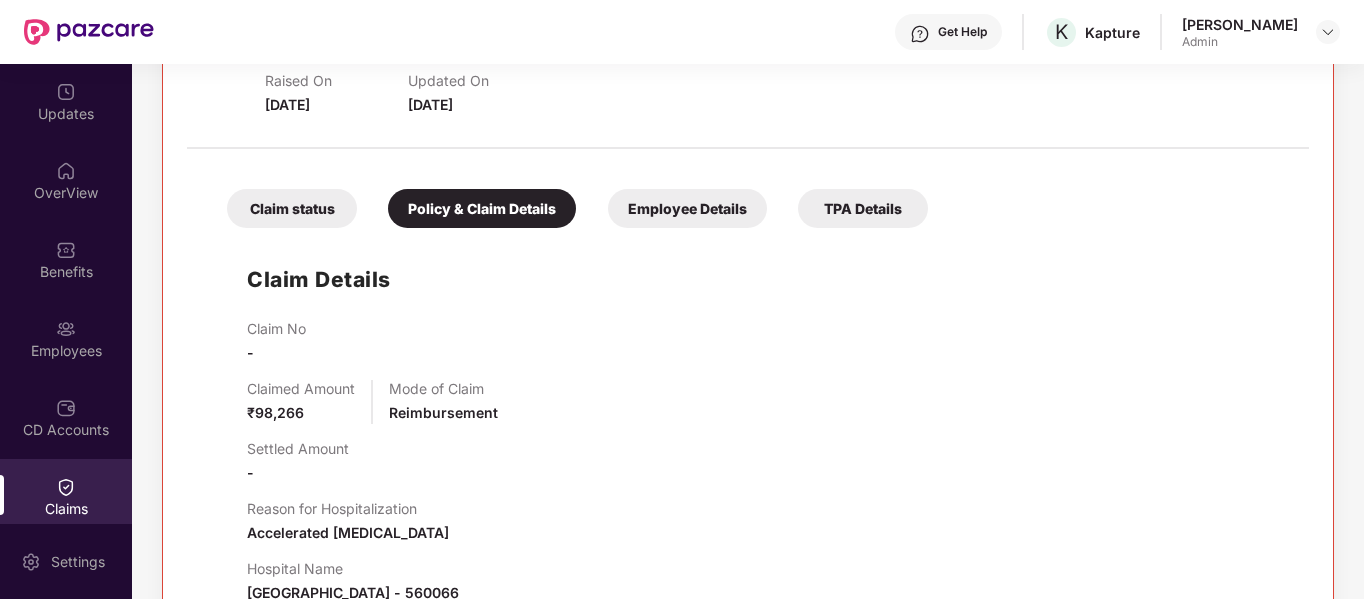 click on "TPA Details" at bounding box center [863, 208] 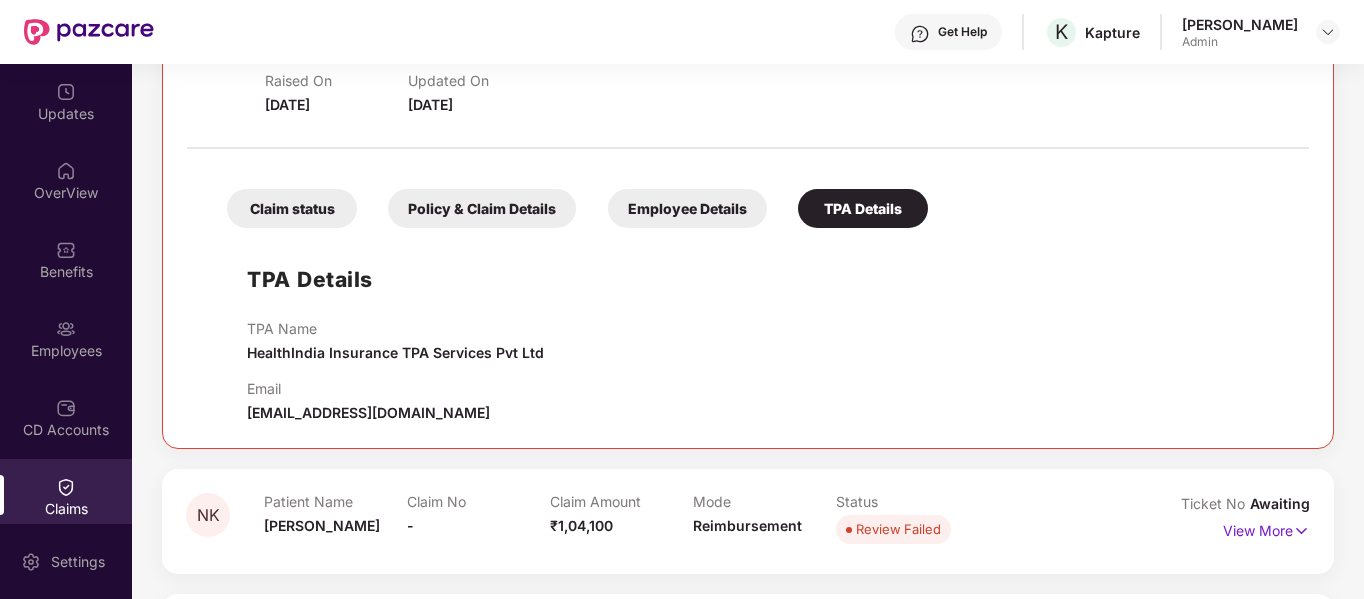 click on "Claim status Policy & Claim Details Employee Details TPA Details" at bounding box center (567, 198) 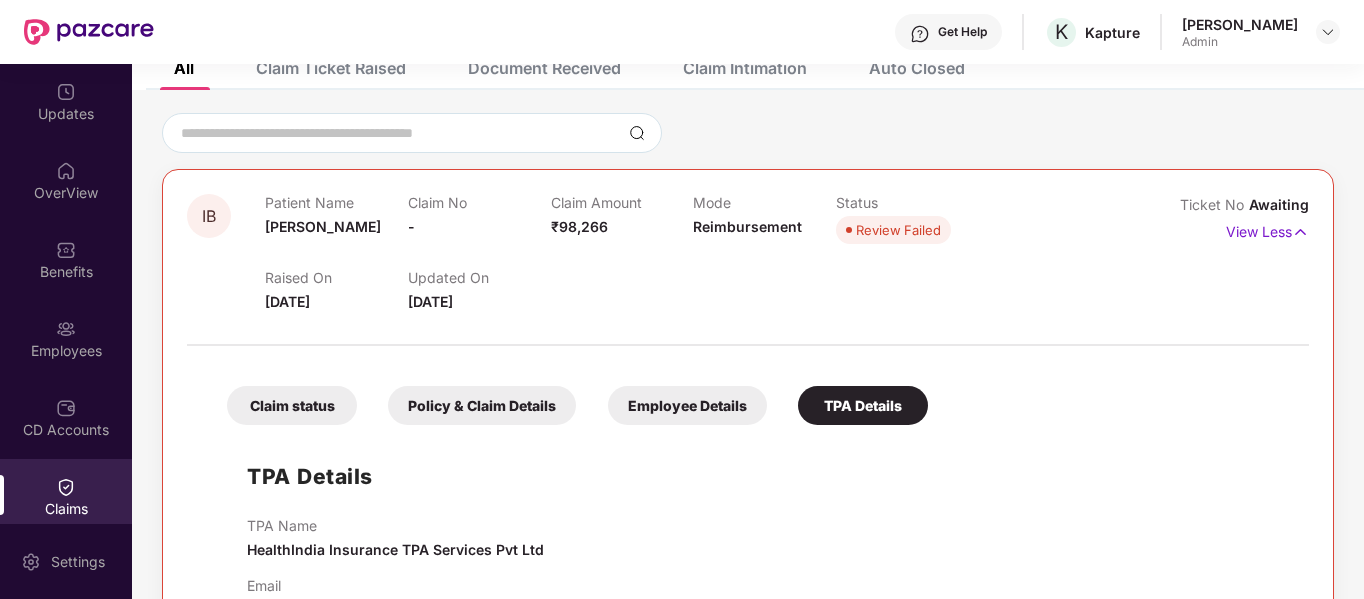 scroll, scrollTop: 119, scrollLeft: 0, axis: vertical 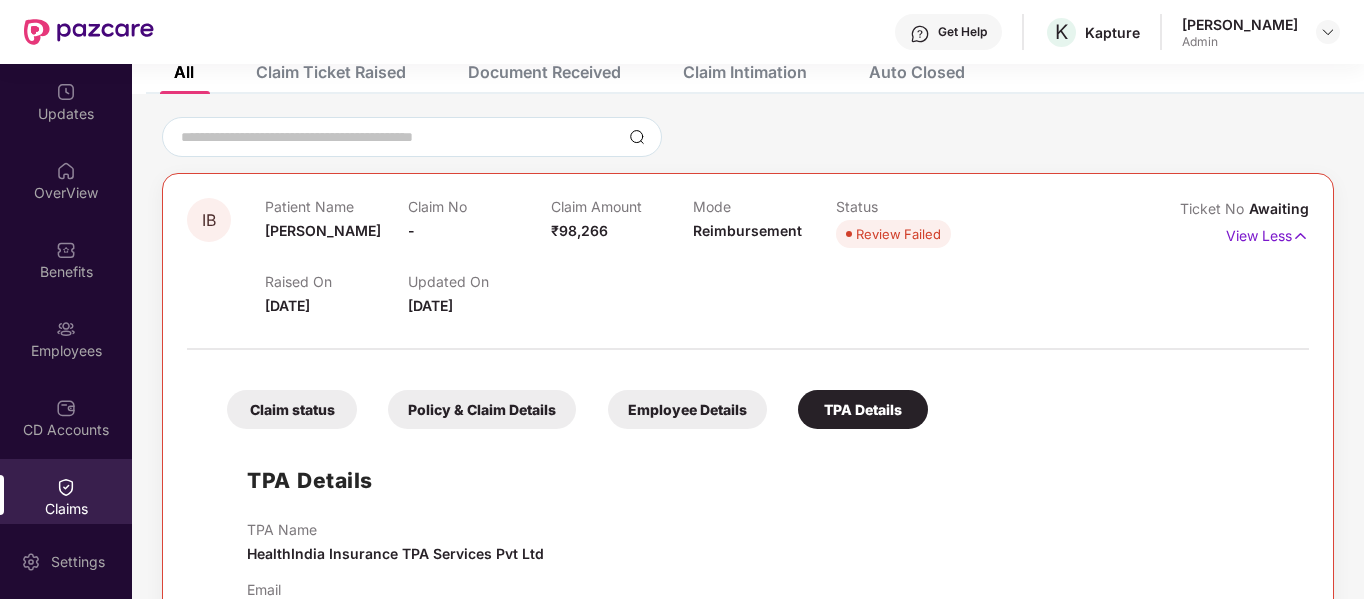 click on "Employee Details" at bounding box center (687, 409) 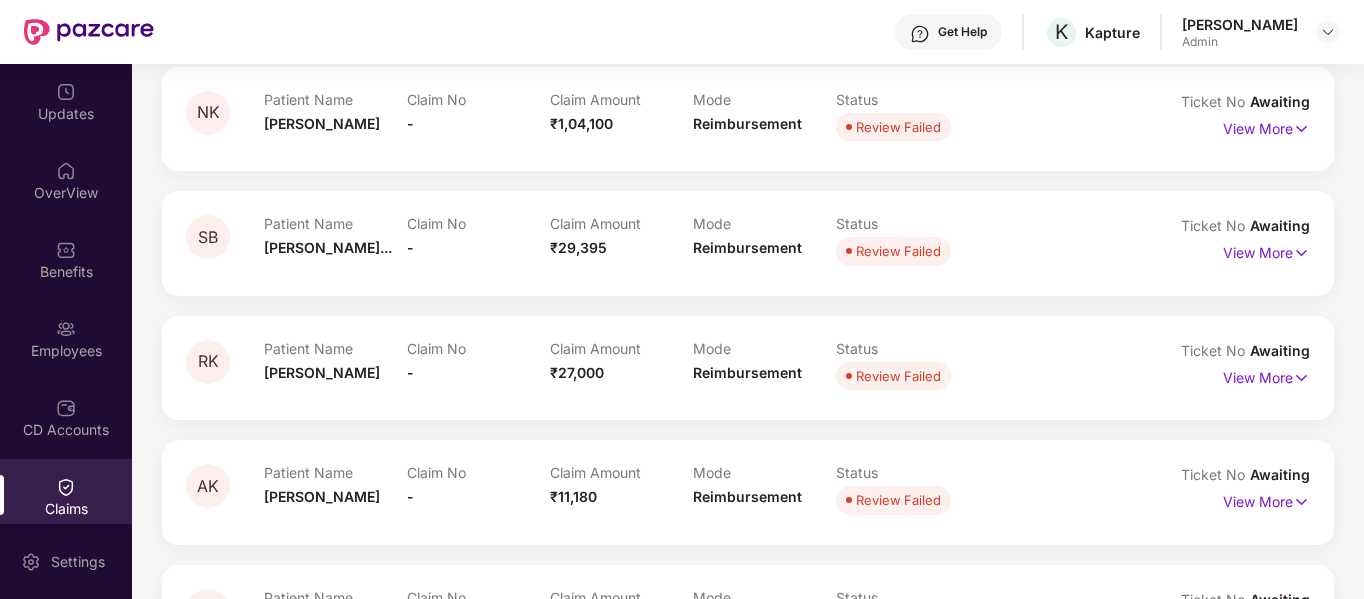 scroll, scrollTop: 804, scrollLeft: 0, axis: vertical 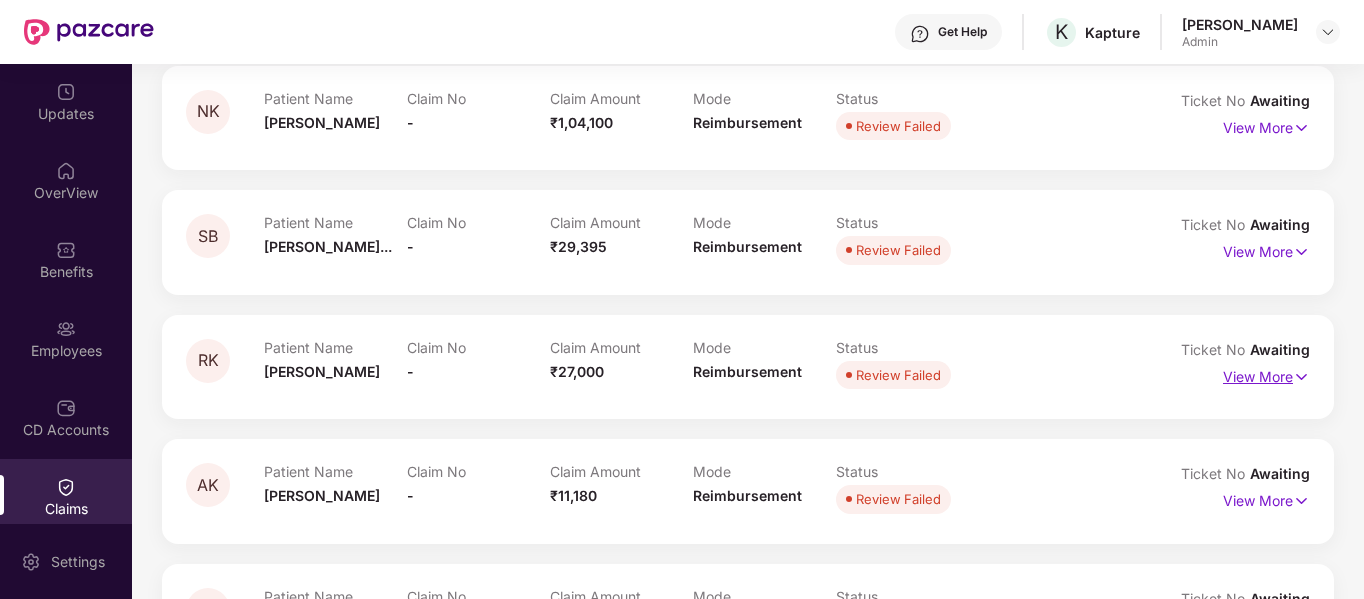 click on "View More" at bounding box center (1266, 374) 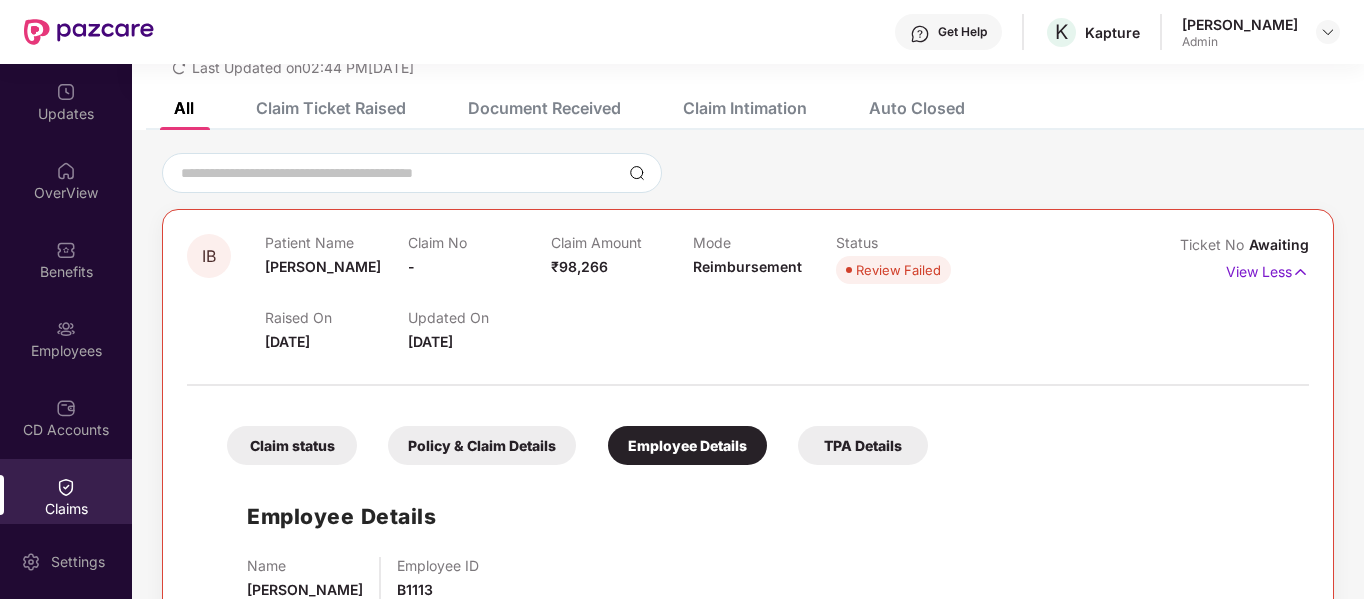 scroll, scrollTop: 0, scrollLeft: 0, axis: both 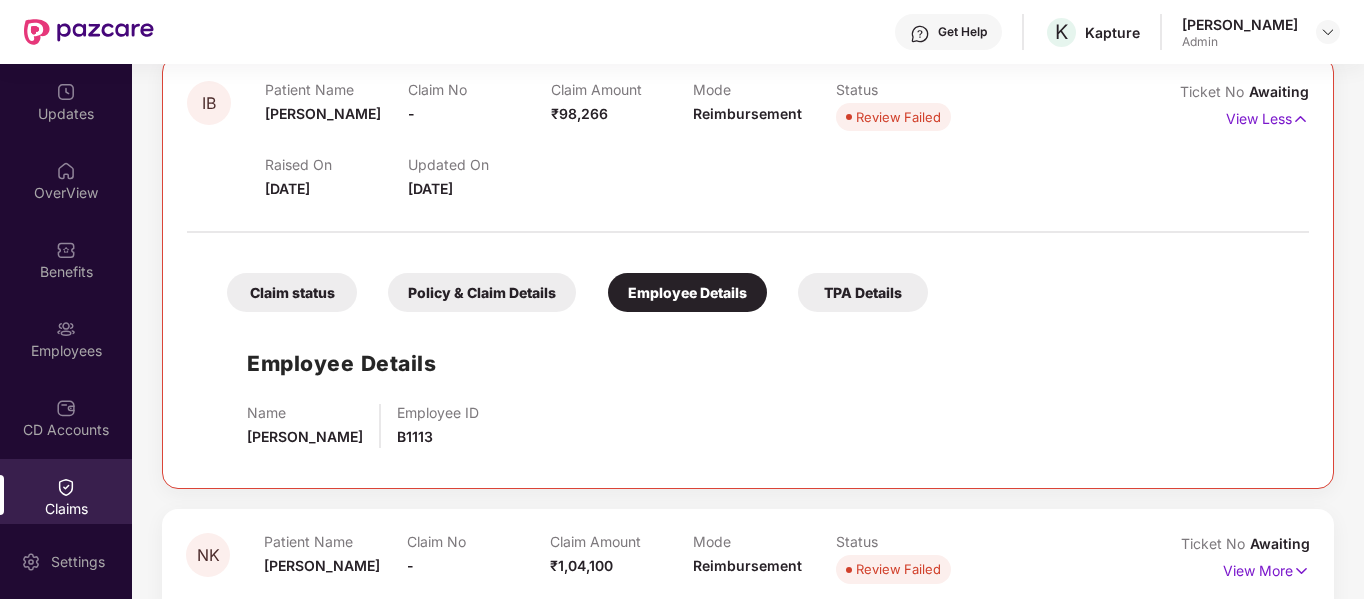click on "TPA Details" at bounding box center (863, 292) 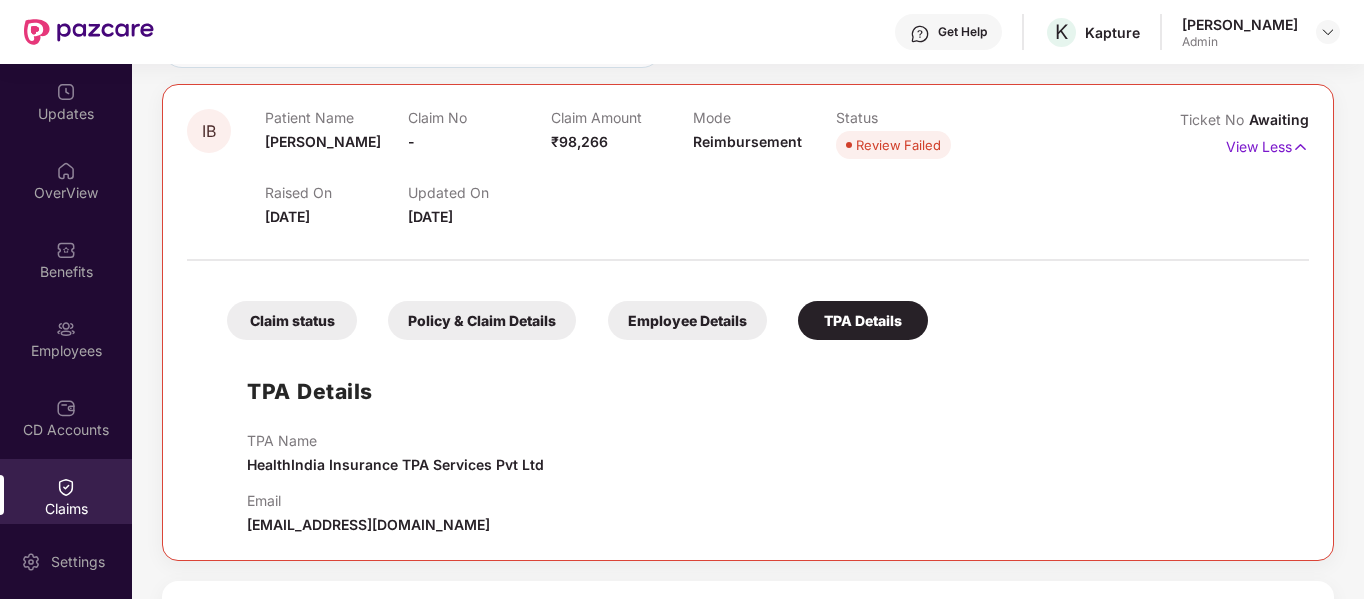 scroll, scrollTop: 205, scrollLeft: 0, axis: vertical 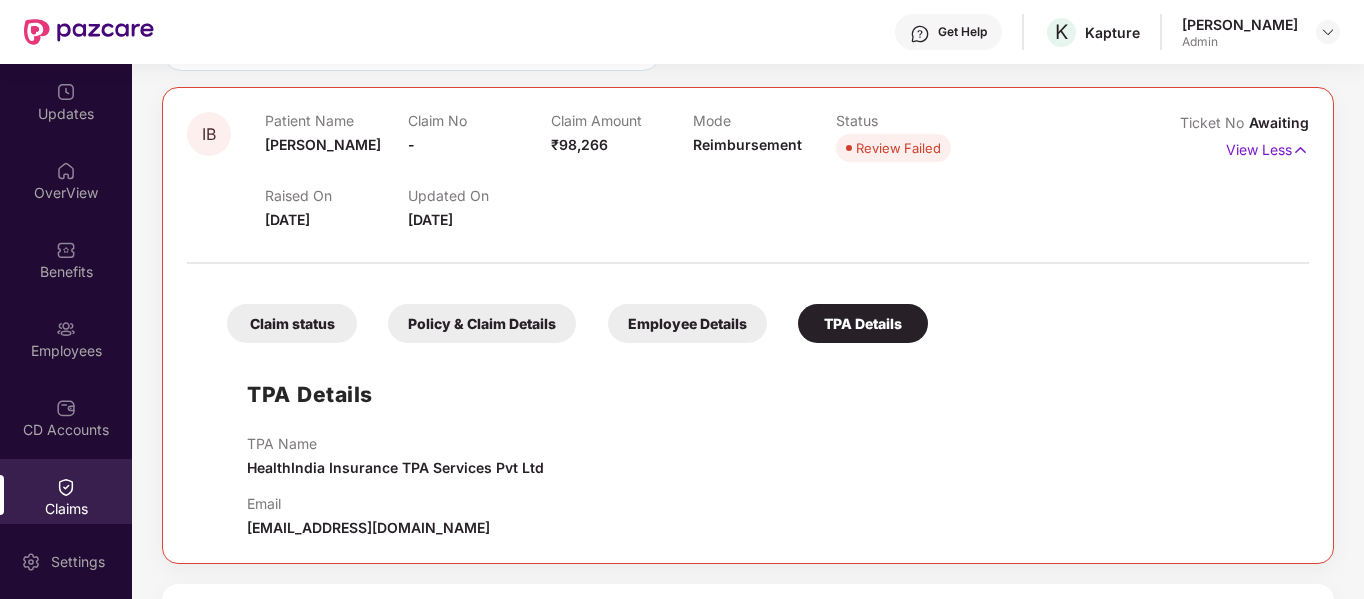 click on "Claim status" at bounding box center (292, 323) 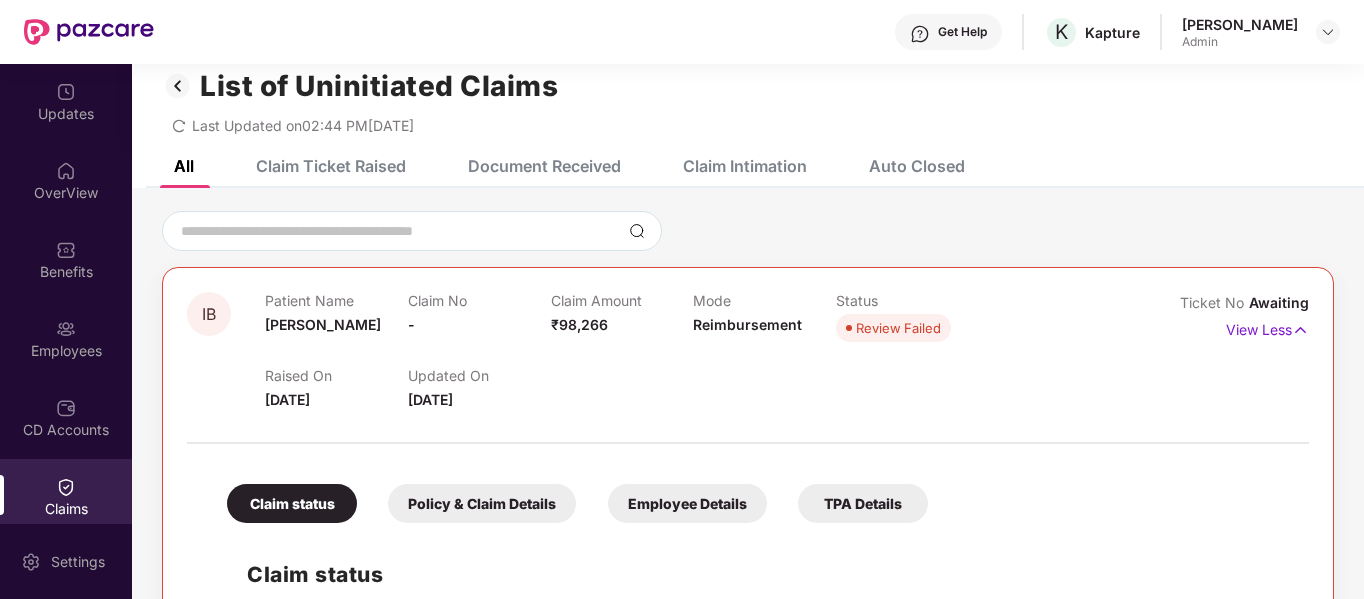 scroll, scrollTop: 24, scrollLeft: 0, axis: vertical 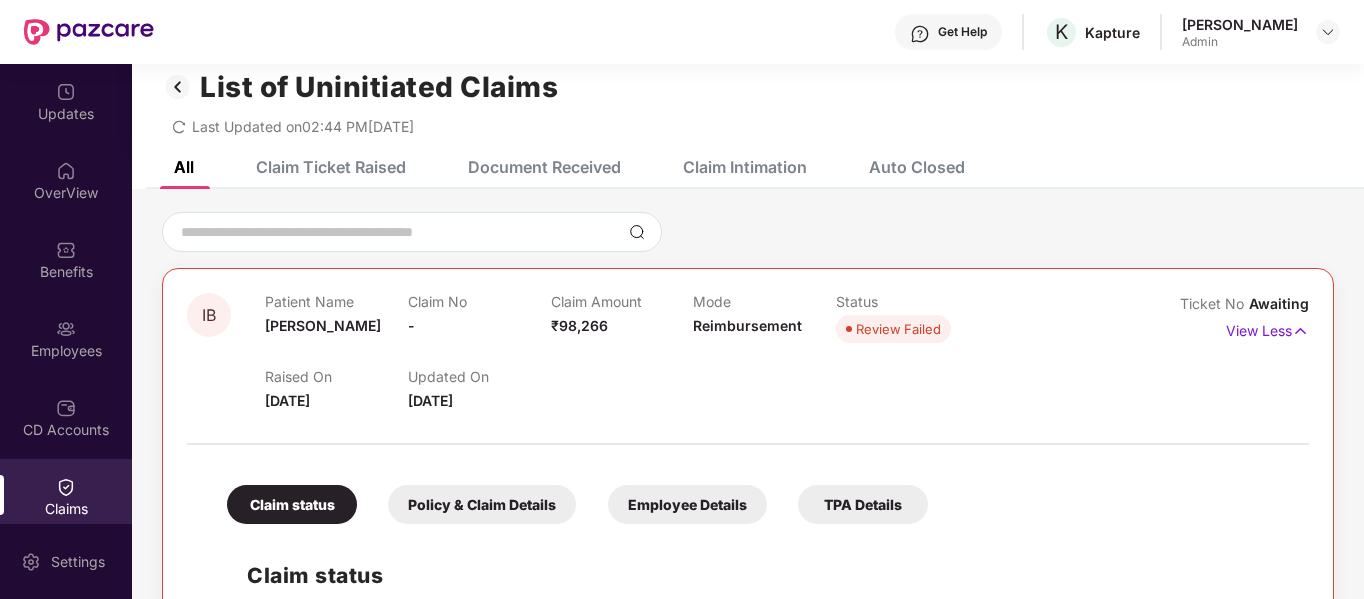 click on "Claim Ticket Raised" at bounding box center [331, 167] 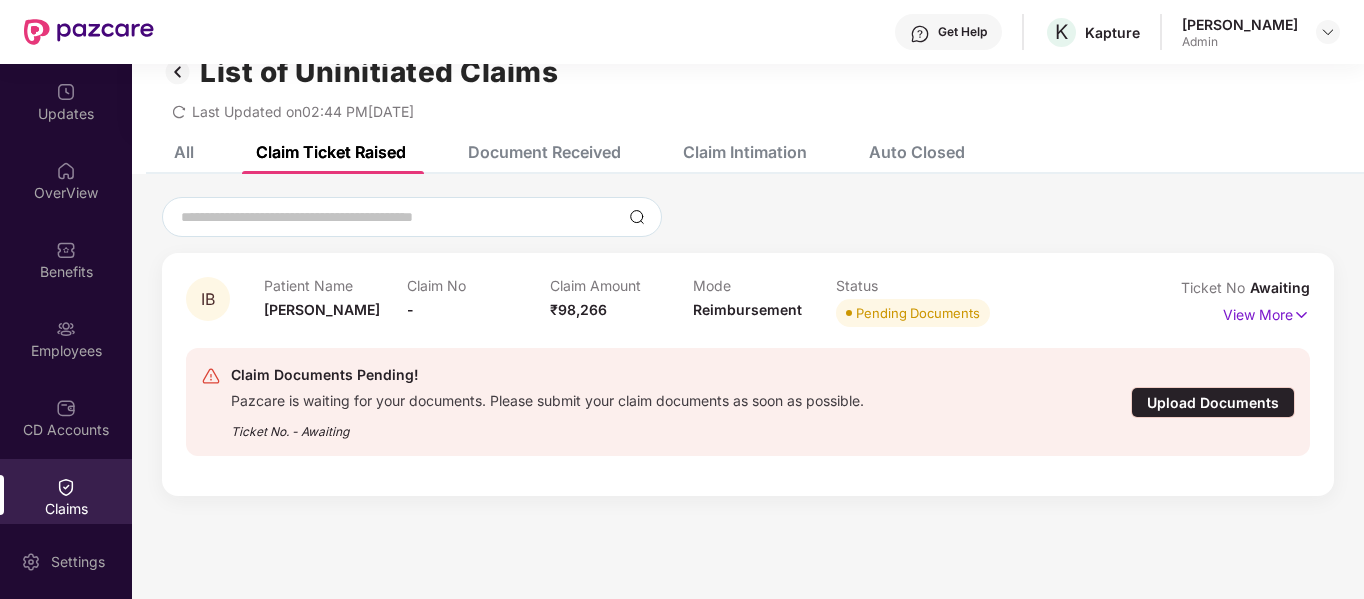 scroll, scrollTop: 40, scrollLeft: 0, axis: vertical 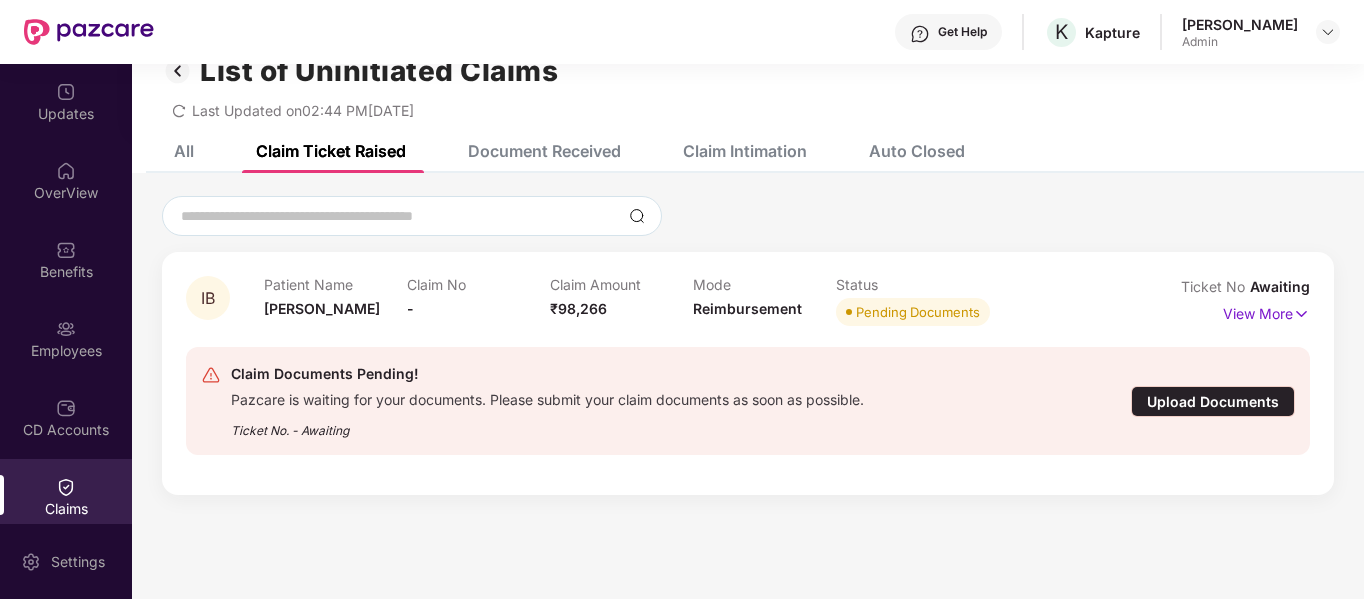 click on "All" at bounding box center (169, 151) 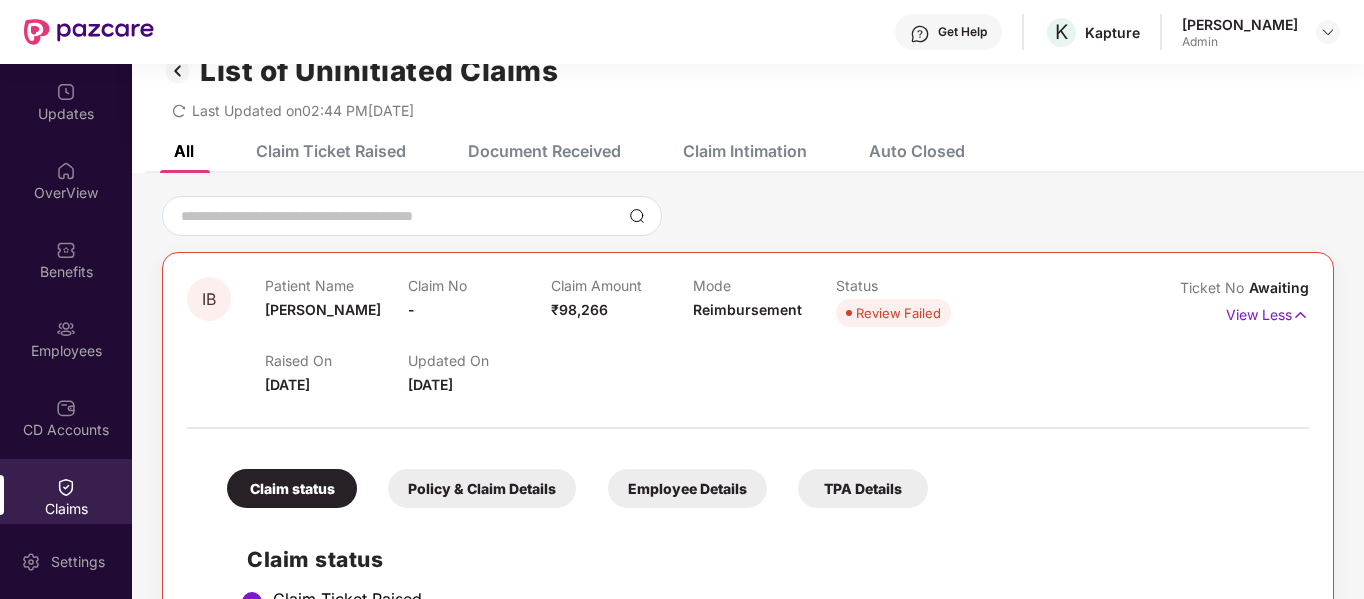 click on "Claim Ticket Raised" at bounding box center [316, 151] 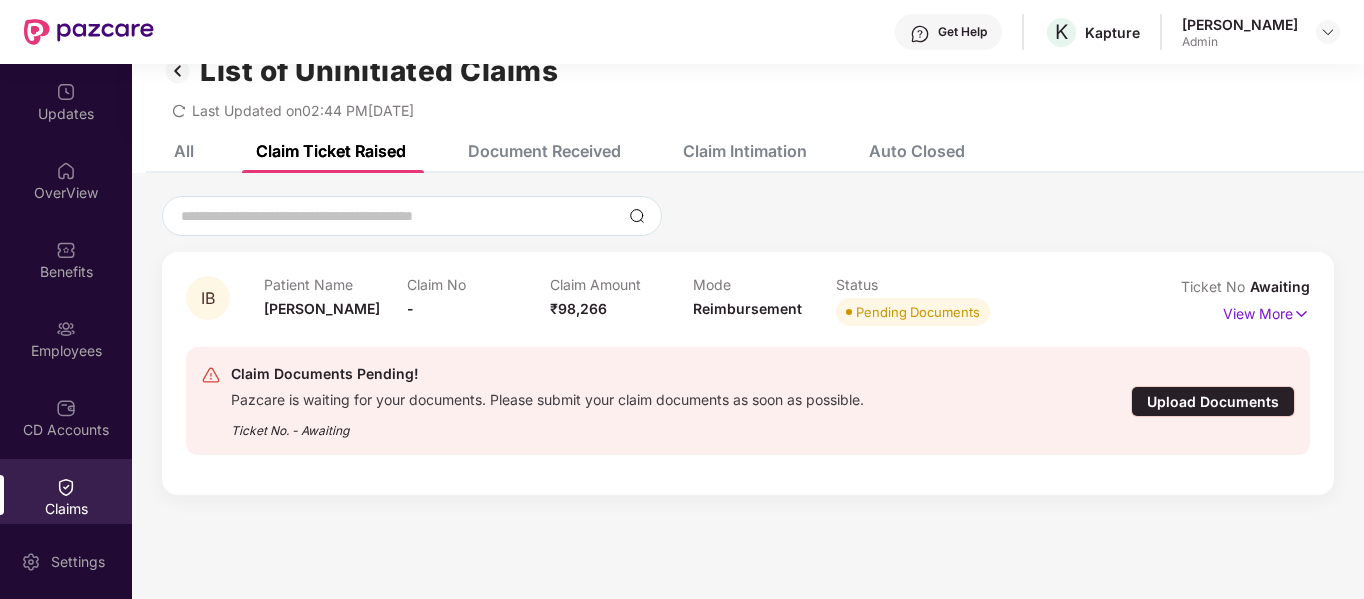 click on "Document Received" at bounding box center [544, 151] 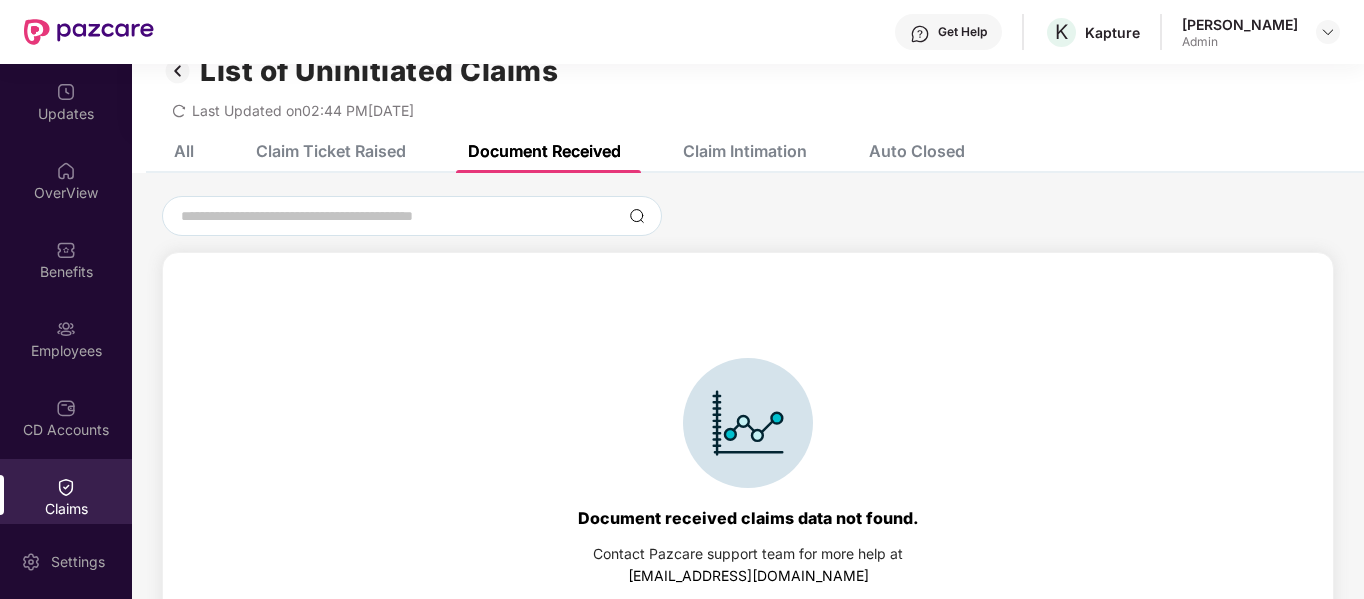 click on "Claim Intimation" at bounding box center (745, 151) 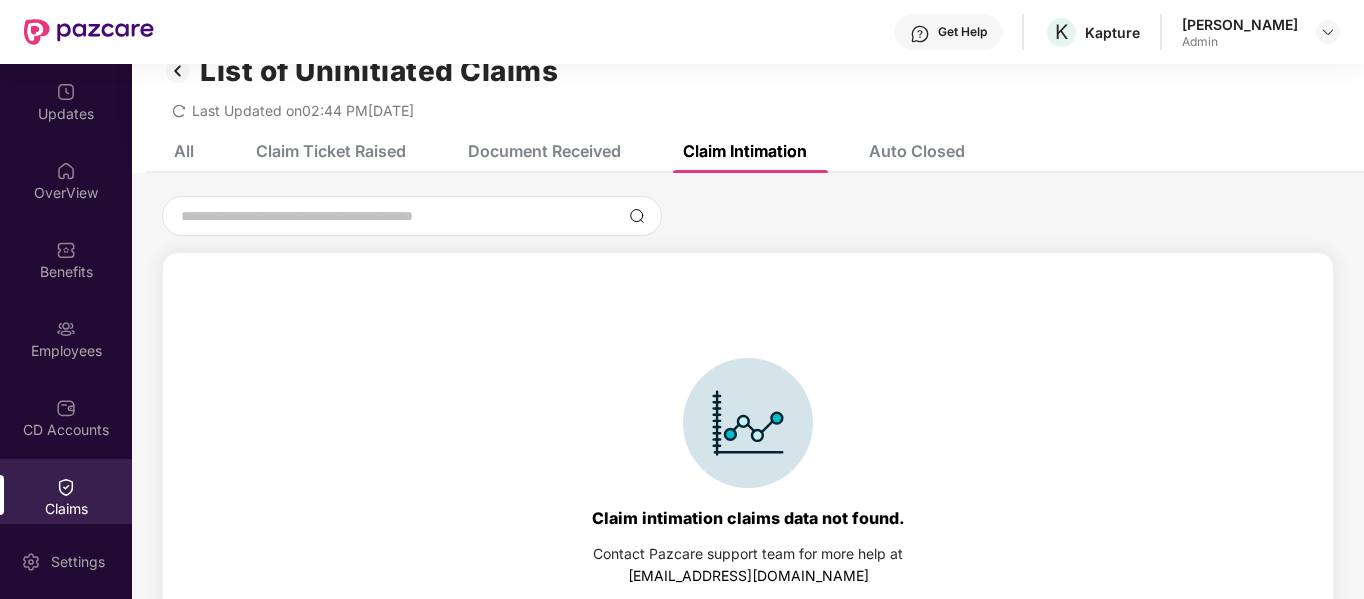 click on "Auto Closed" at bounding box center [902, 151] 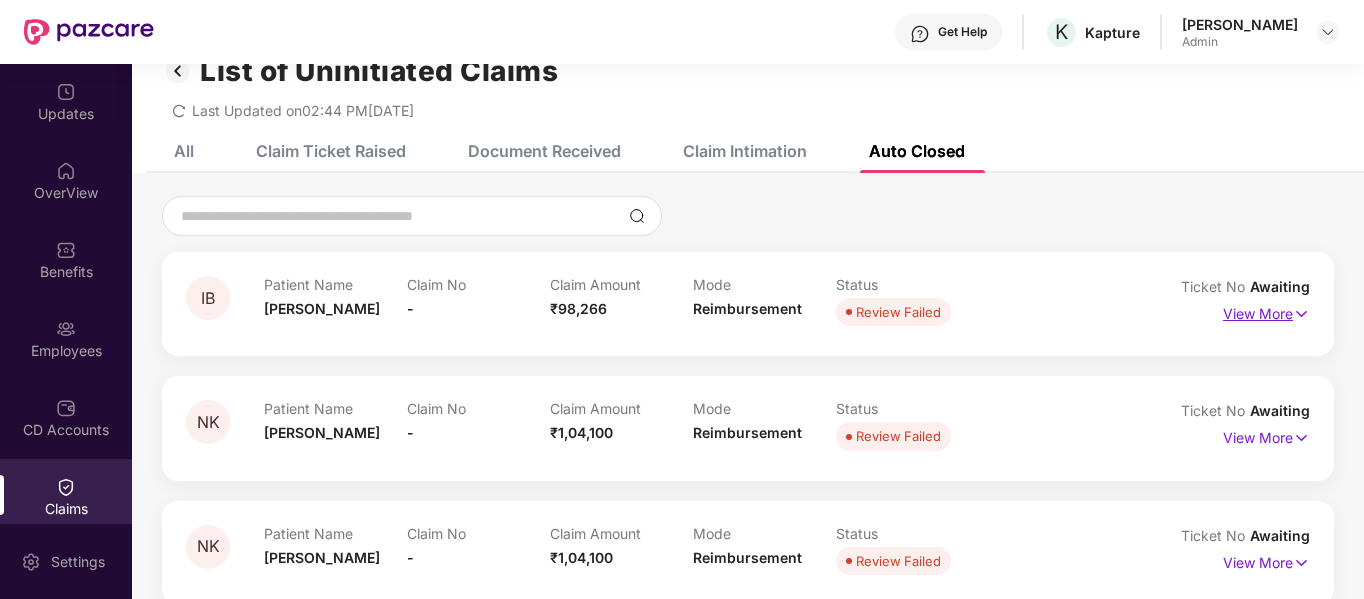click on "View More" at bounding box center (1266, 311) 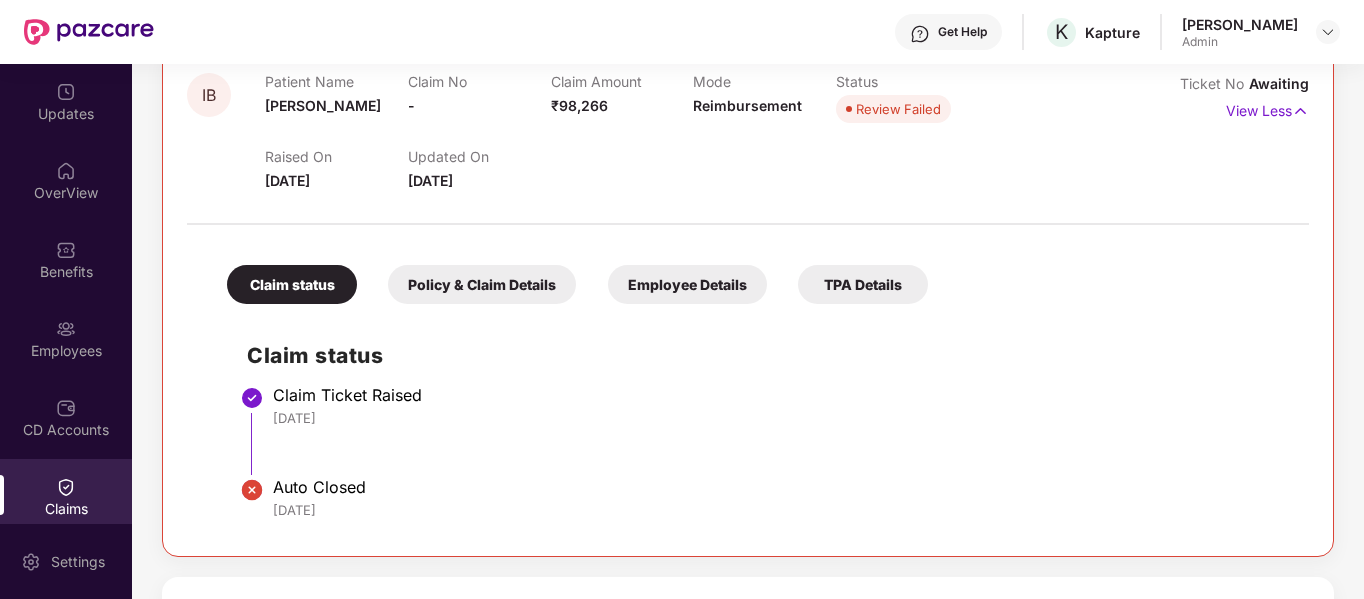 scroll, scrollTop: 243, scrollLeft: 0, axis: vertical 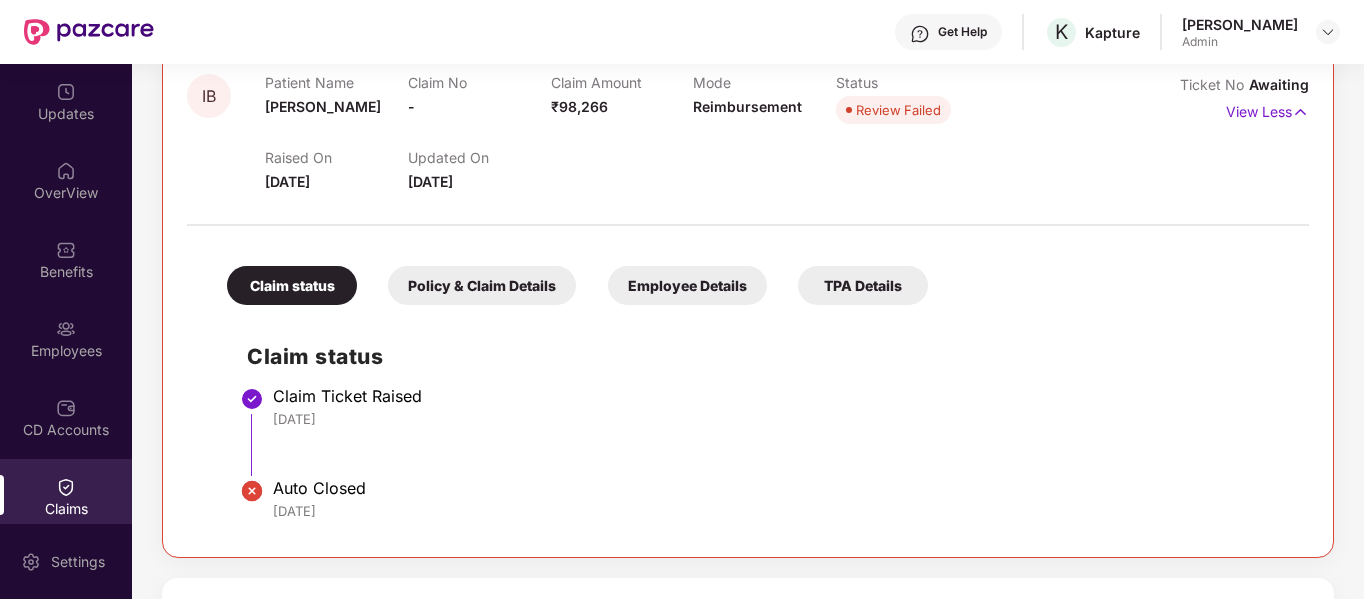 click on "Policy & Claim Details" at bounding box center [482, 285] 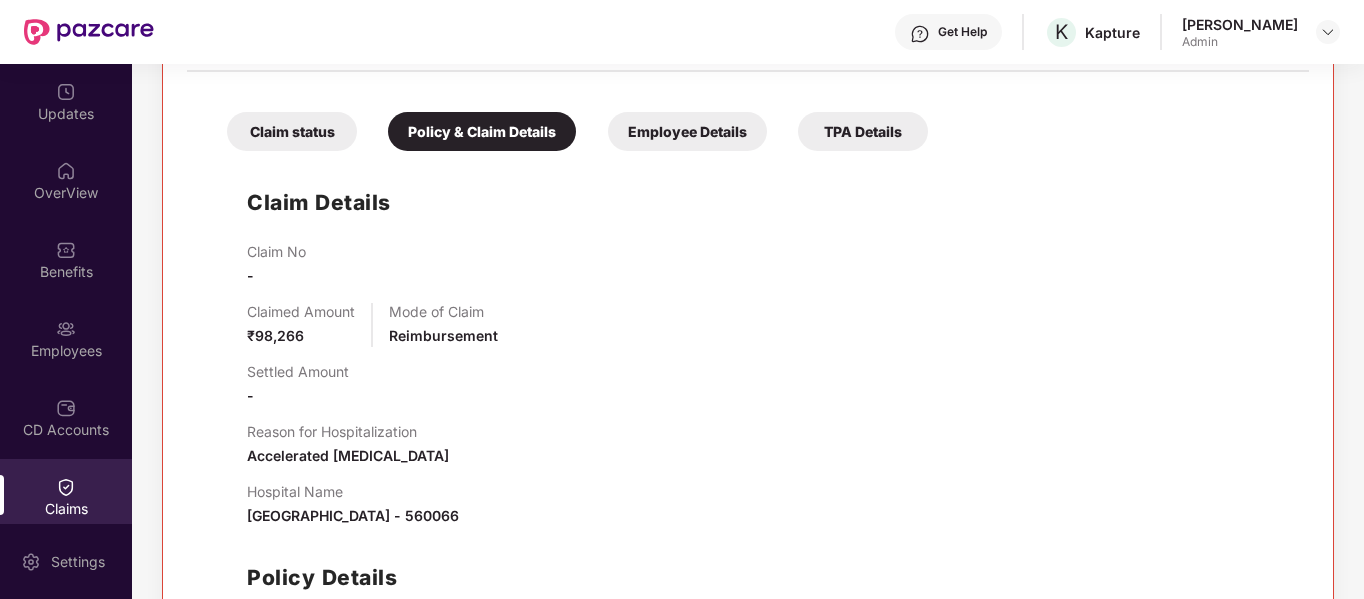 scroll, scrollTop: 391, scrollLeft: 0, axis: vertical 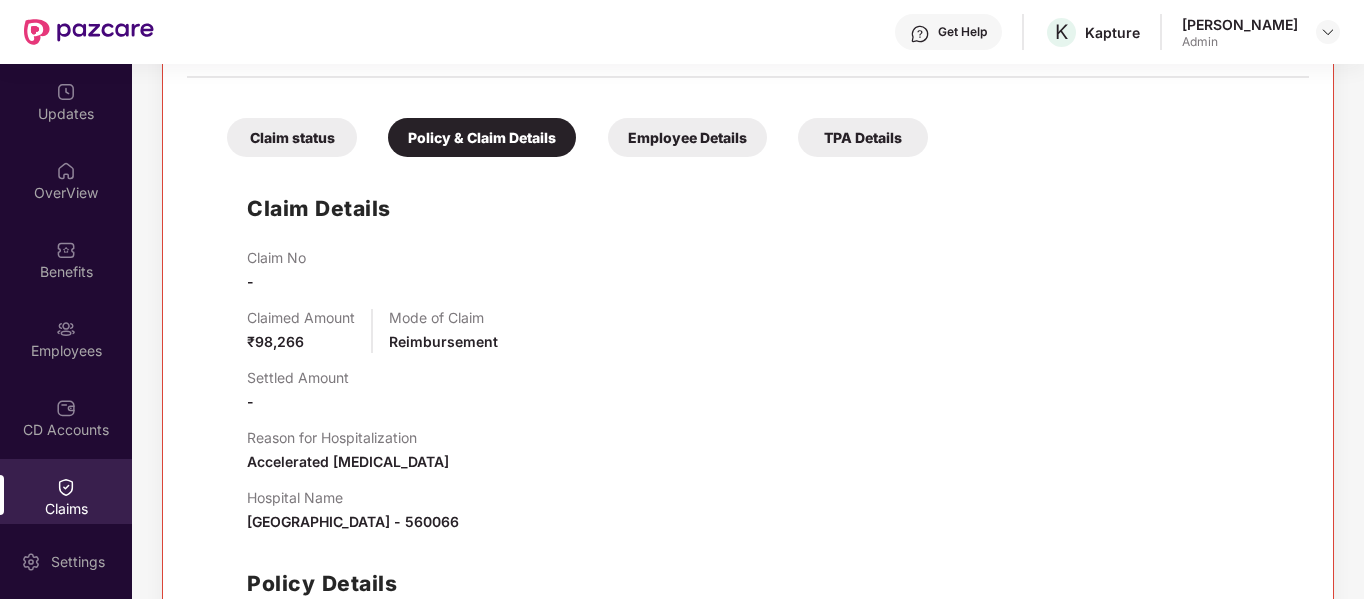 click on "Claim status" at bounding box center [292, 137] 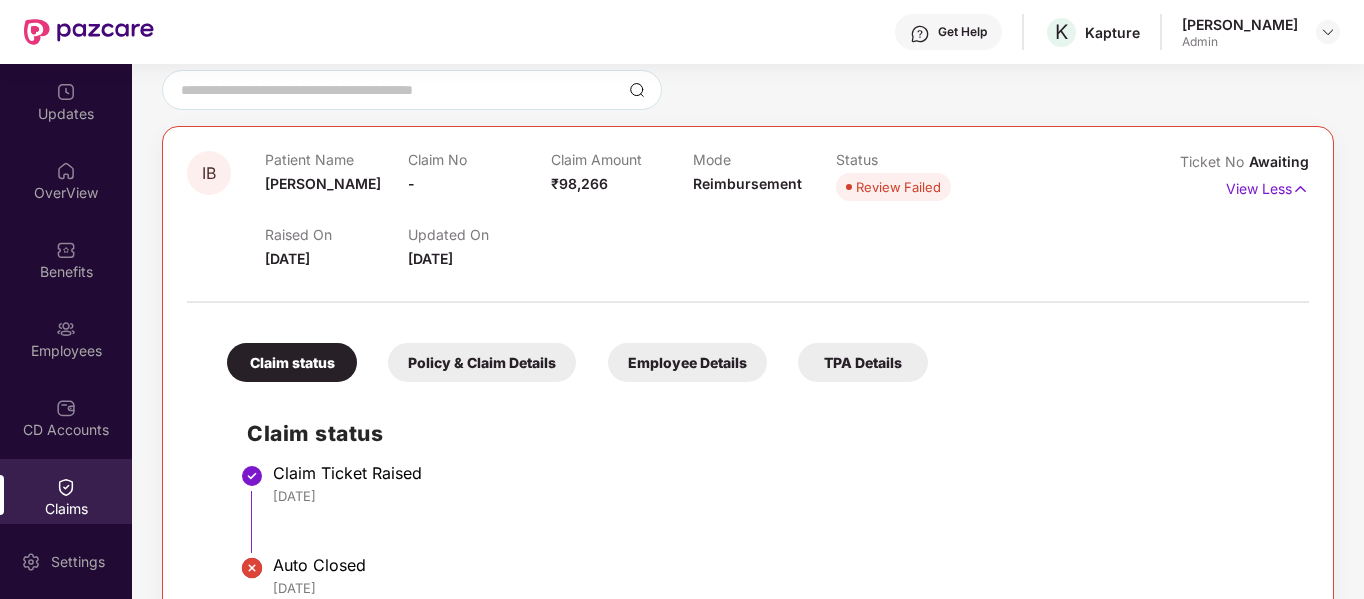 scroll, scrollTop: 0, scrollLeft: 0, axis: both 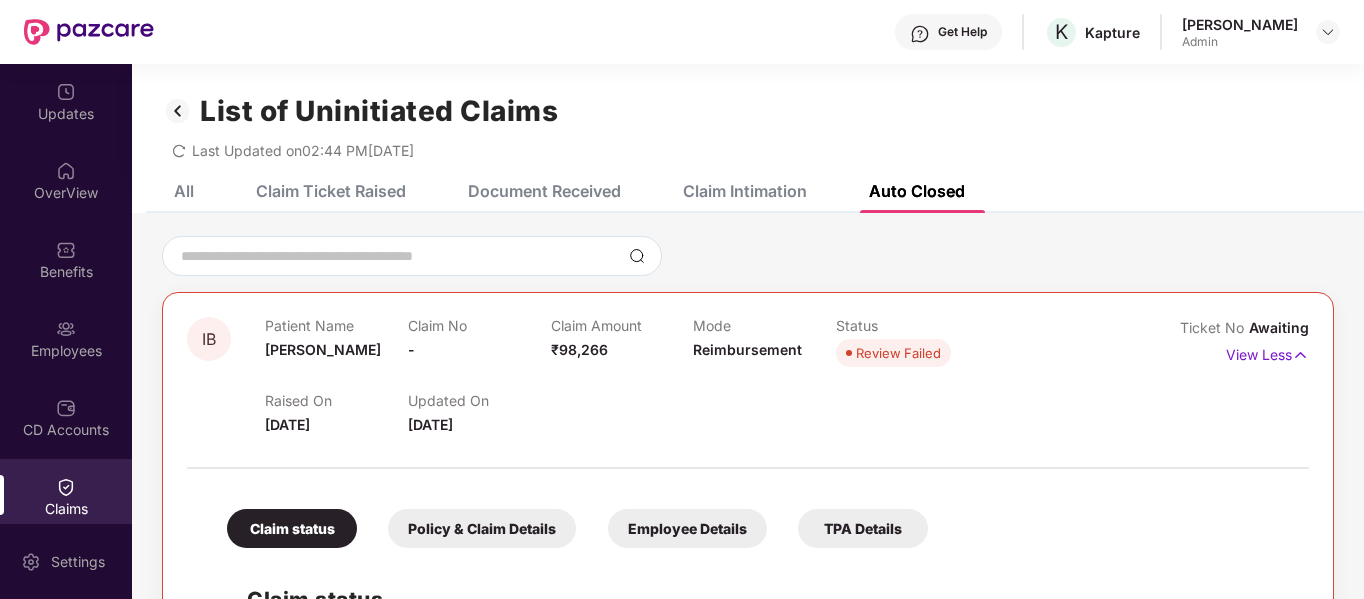 click on "Claim Ticket Raised" at bounding box center [331, 191] 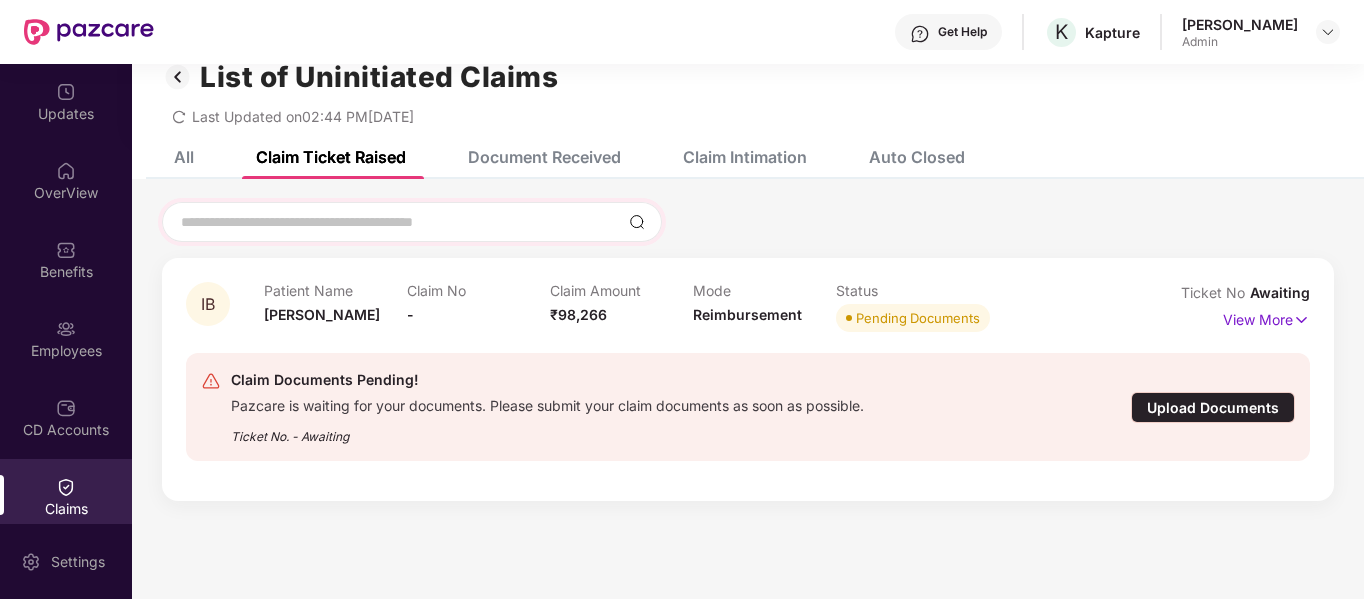 scroll, scrollTop: 35, scrollLeft: 0, axis: vertical 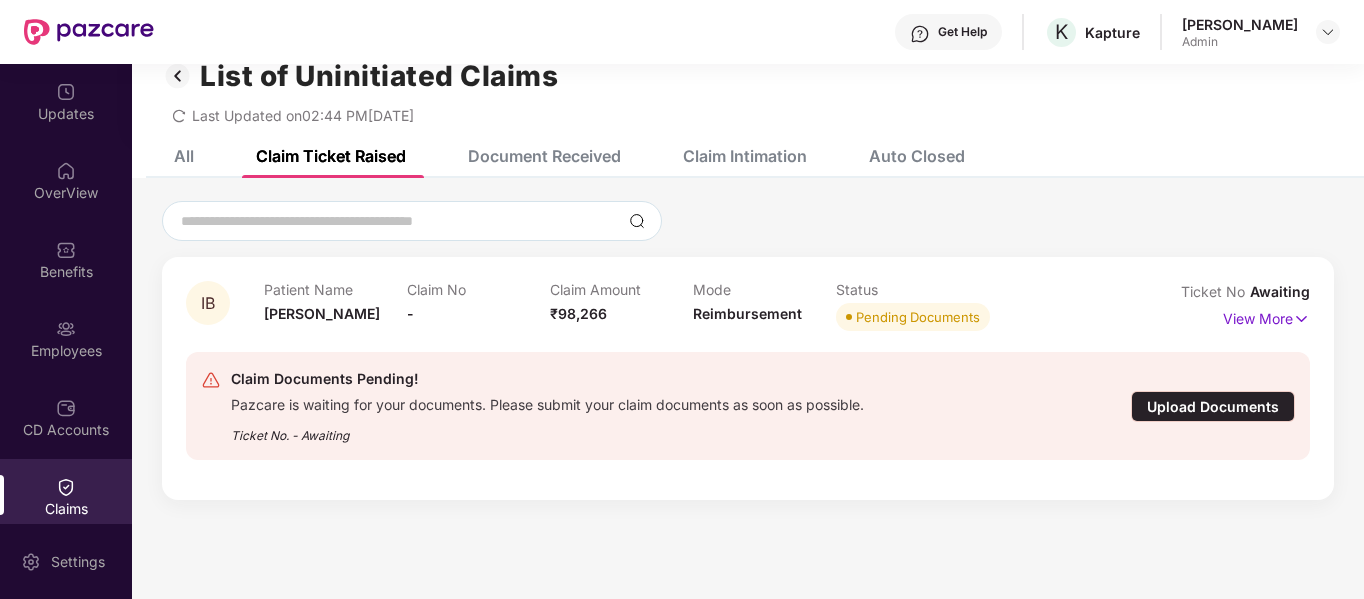 click on "Pending Documents" at bounding box center (918, 317) 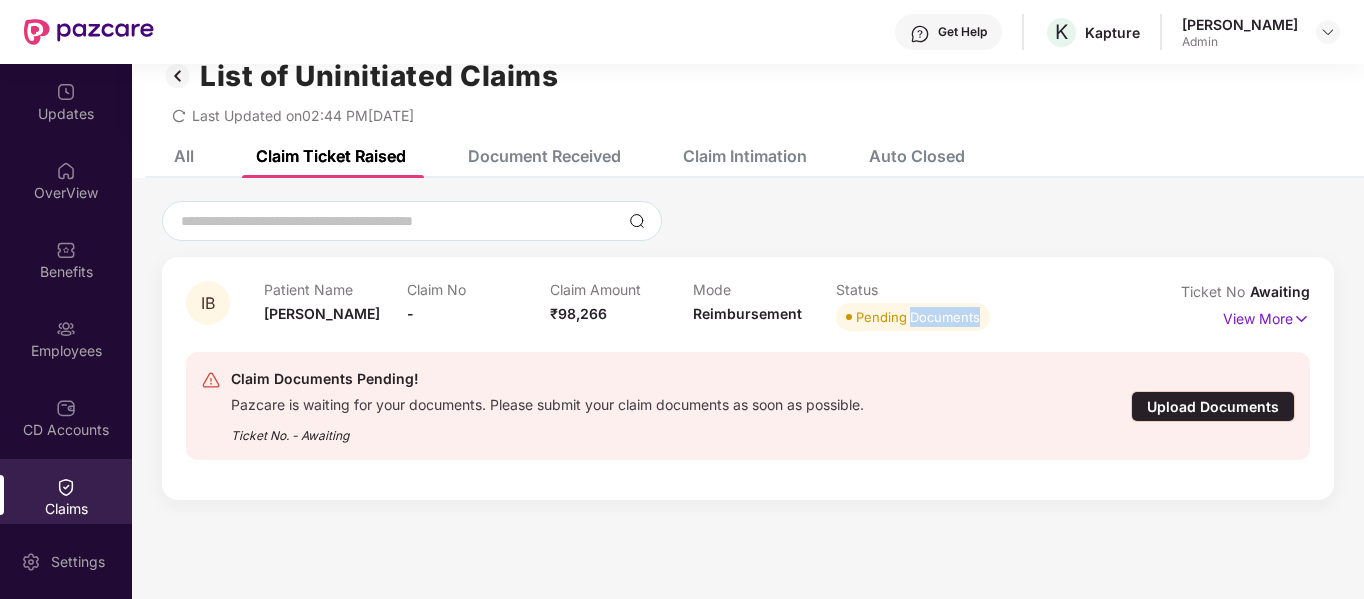click on "Pending Documents" at bounding box center (918, 317) 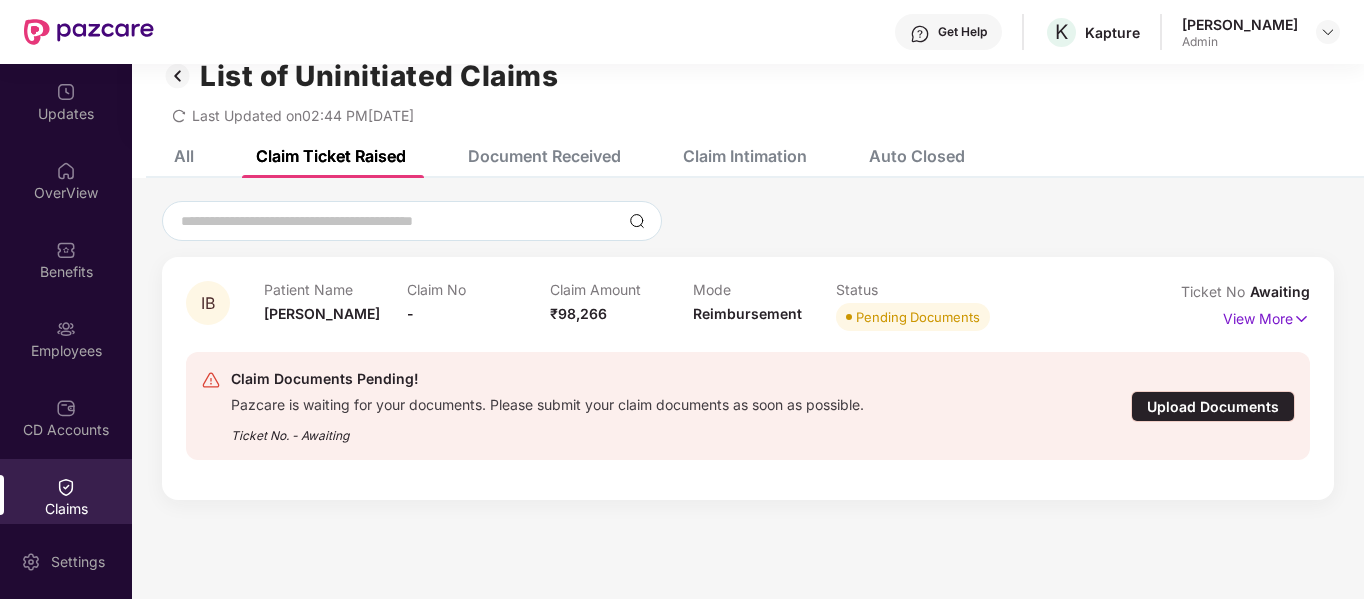 click on "Claim Documents Pending! Pazcare is waiting for your documents. Please submit your claim documents as soon as possible. Ticket No. - Awaiting" at bounding box center [657, 406] 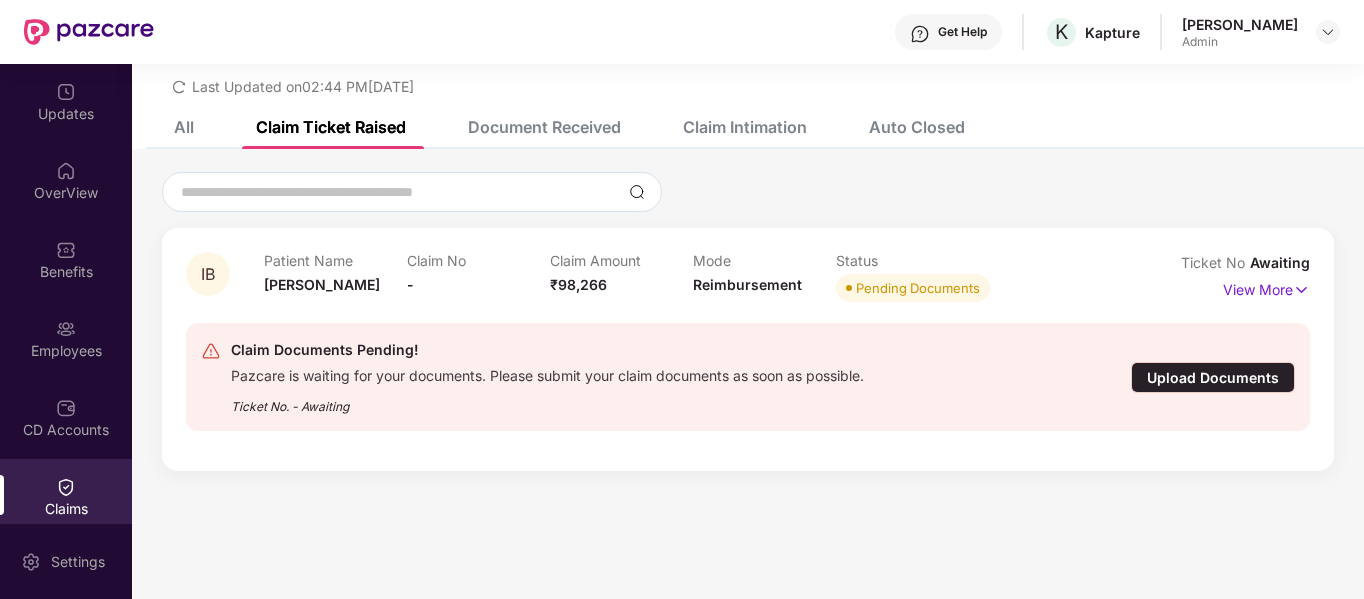 click on "Upload Documents" at bounding box center (1213, 377) 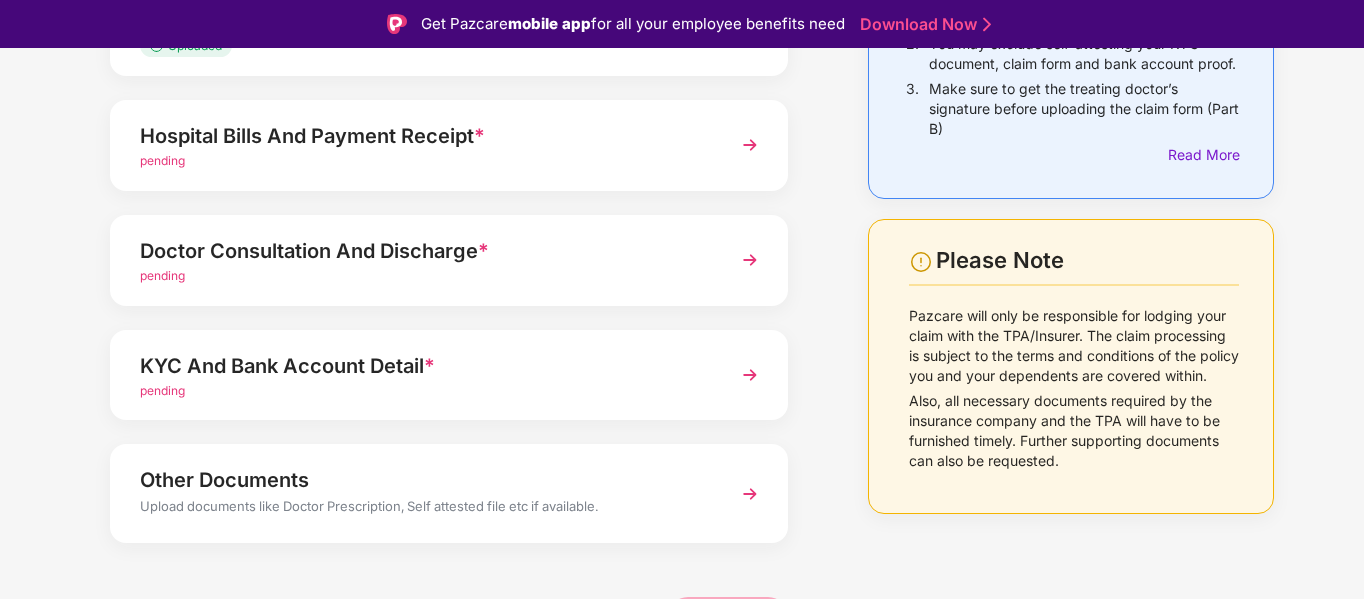 scroll, scrollTop: 0, scrollLeft: 0, axis: both 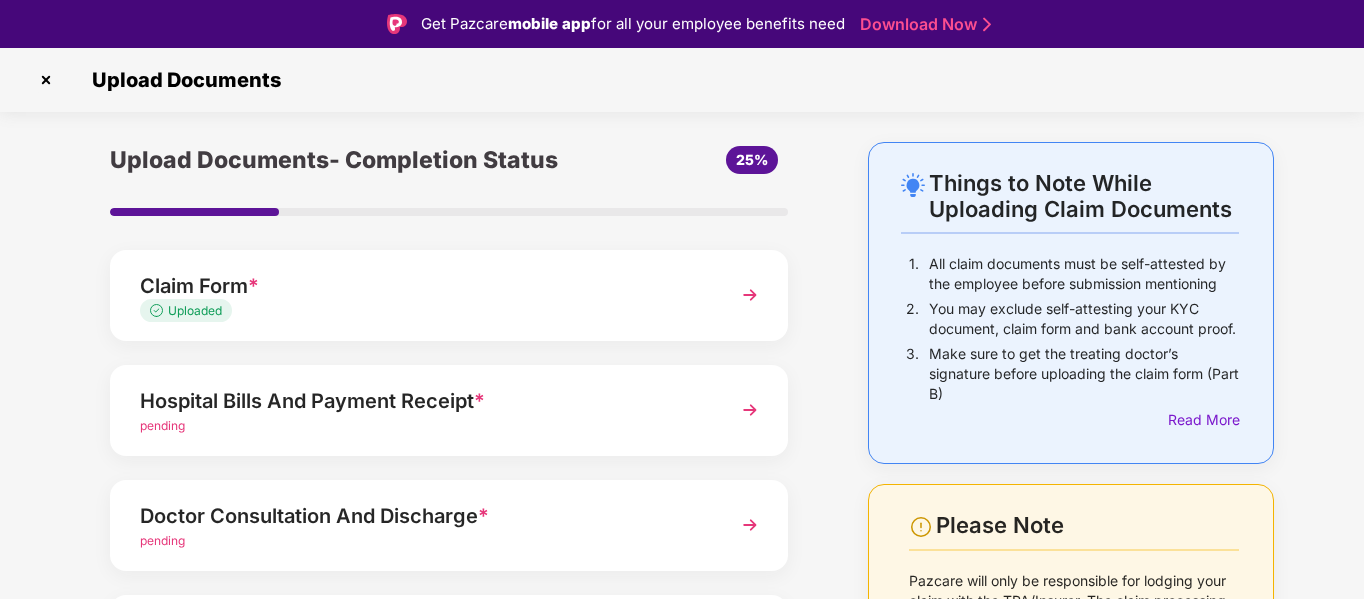 click at bounding box center [46, 80] 